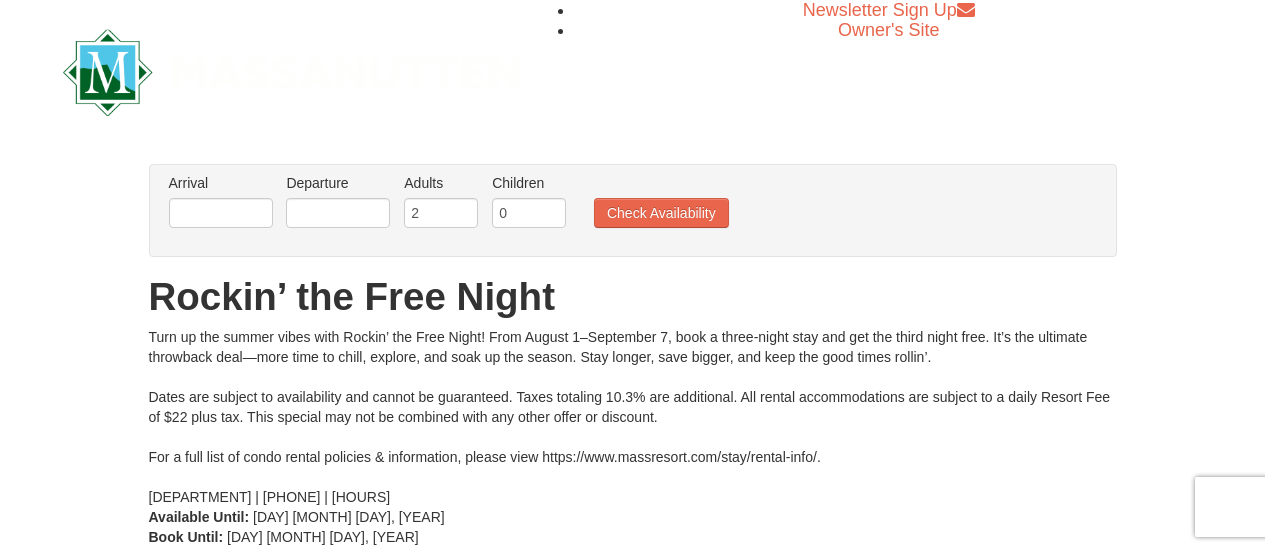 scroll, scrollTop: 0, scrollLeft: 0, axis: both 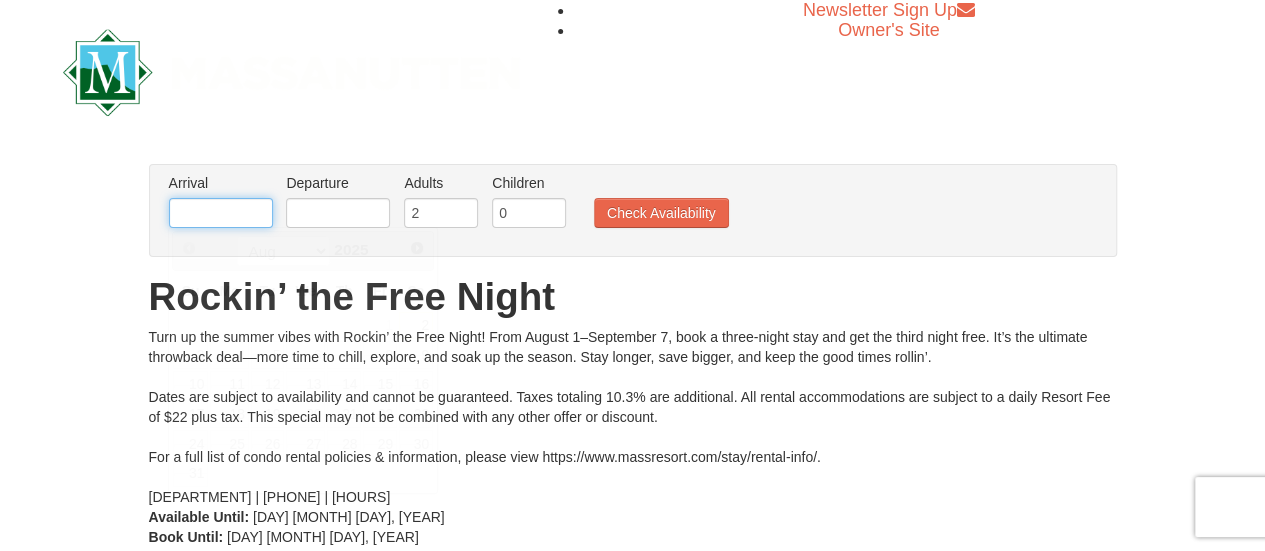 click at bounding box center (221, 213) 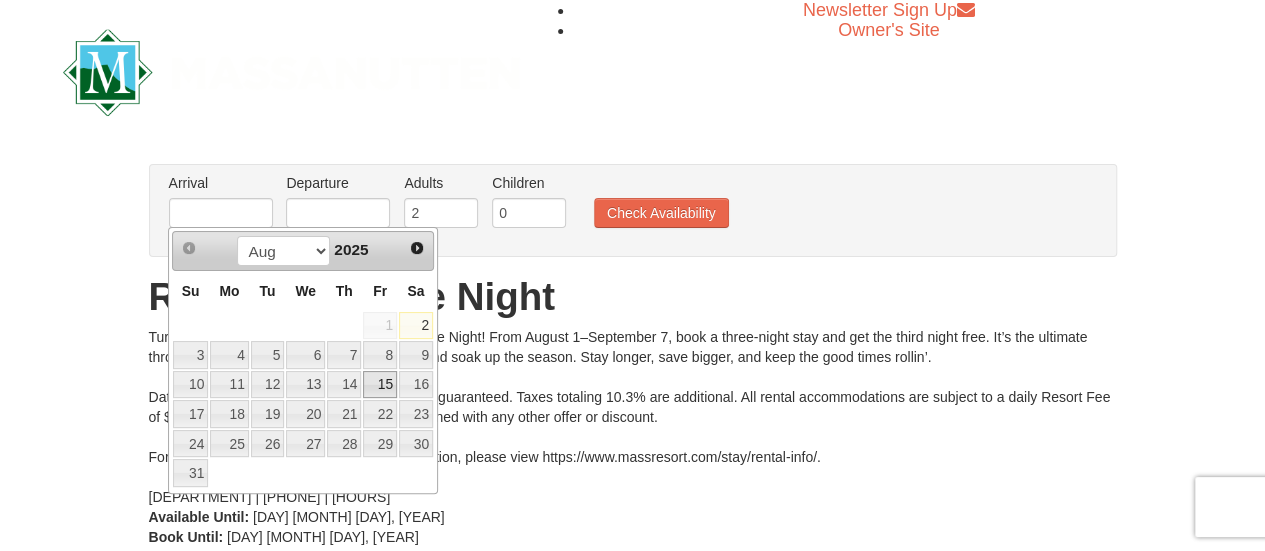 click on "15" at bounding box center (380, 385) 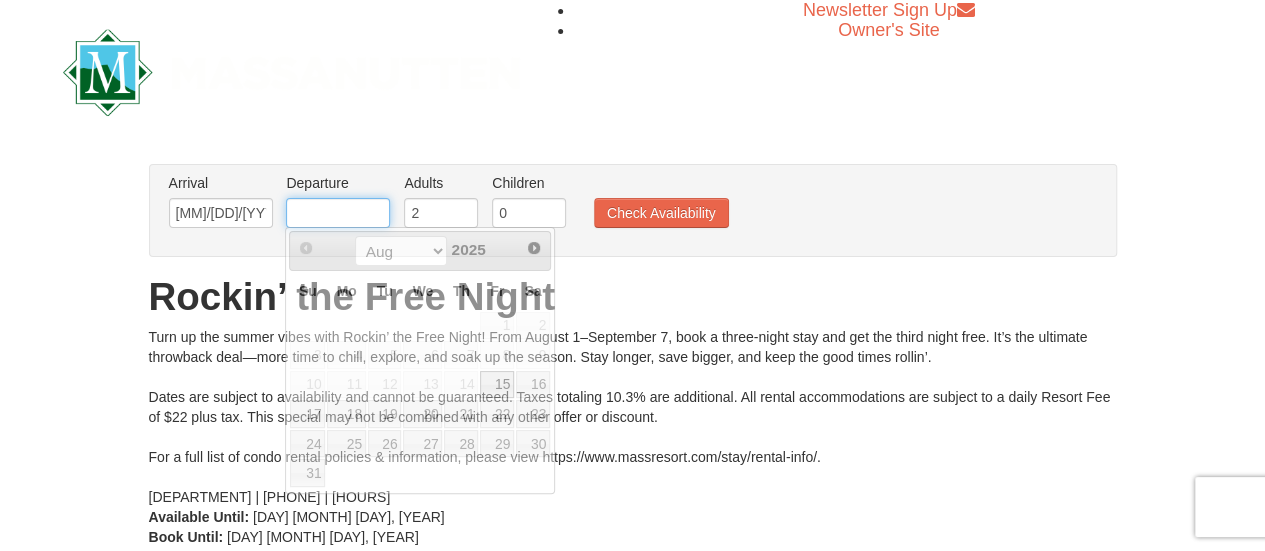 click at bounding box center (338, 213) 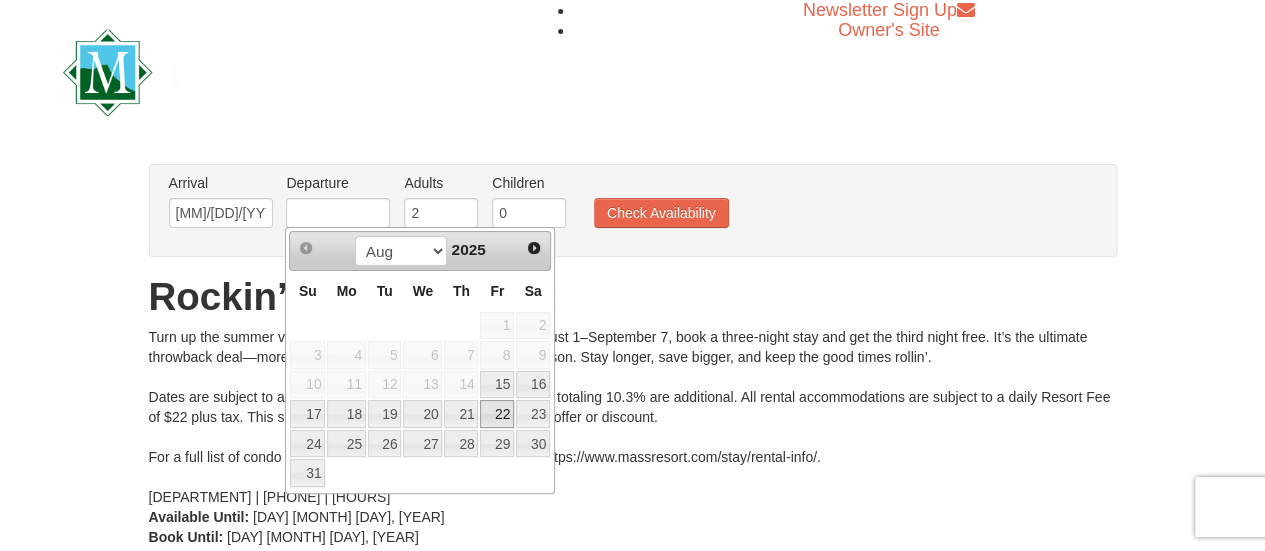 click on "22" at bounding box center (497, 414) 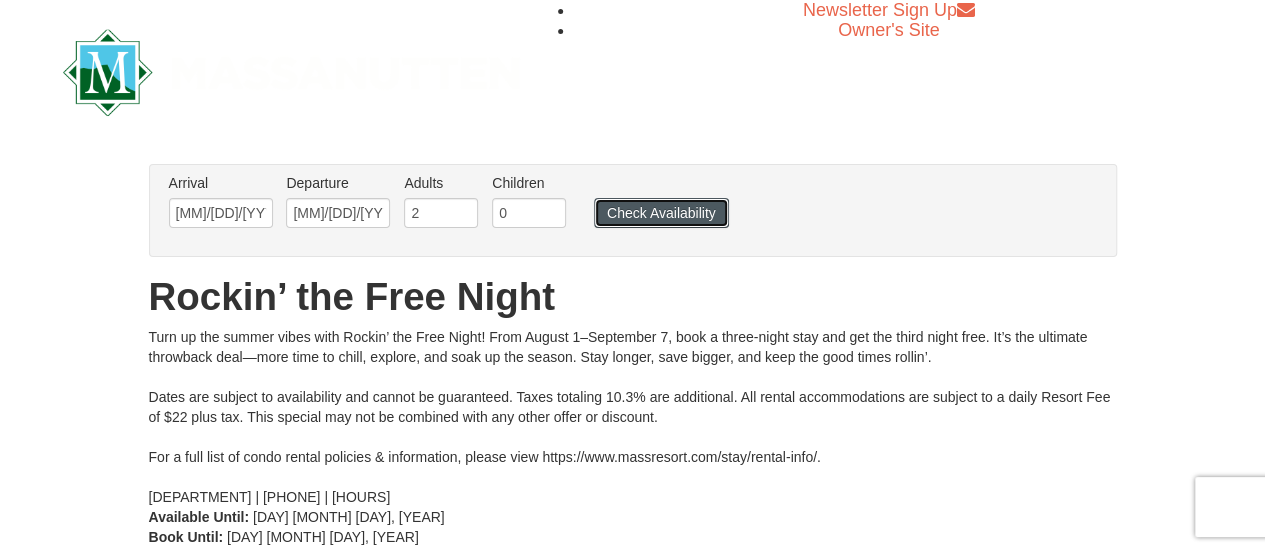 click on "Check Availability" at bounding box center (661, 213) 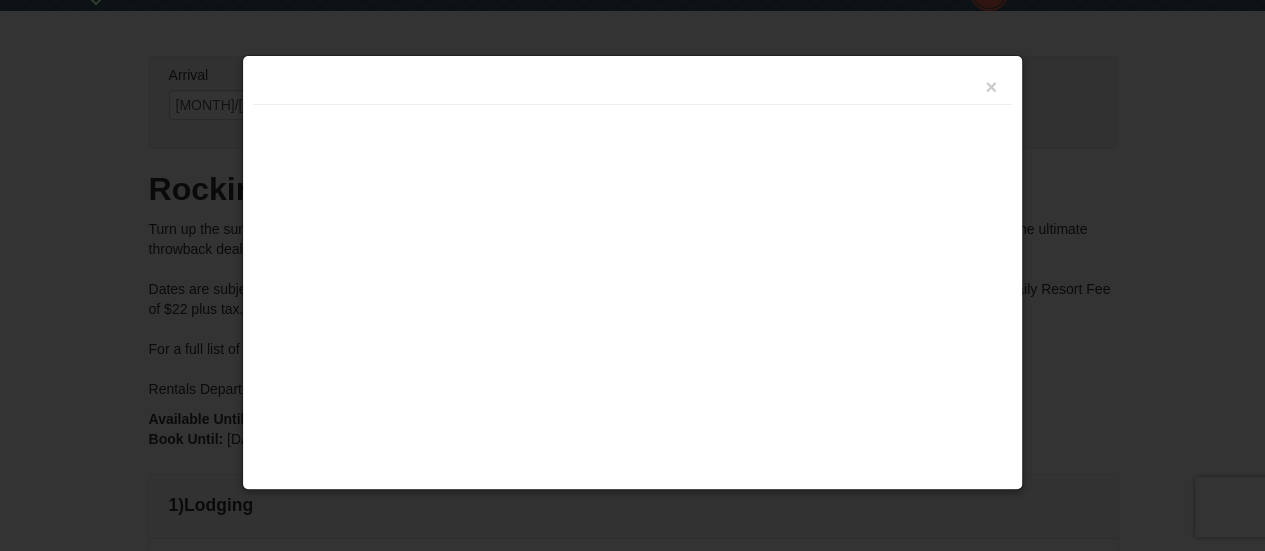 scroll, scrollTop: 262, scrollLeft: 0, axis: vertical 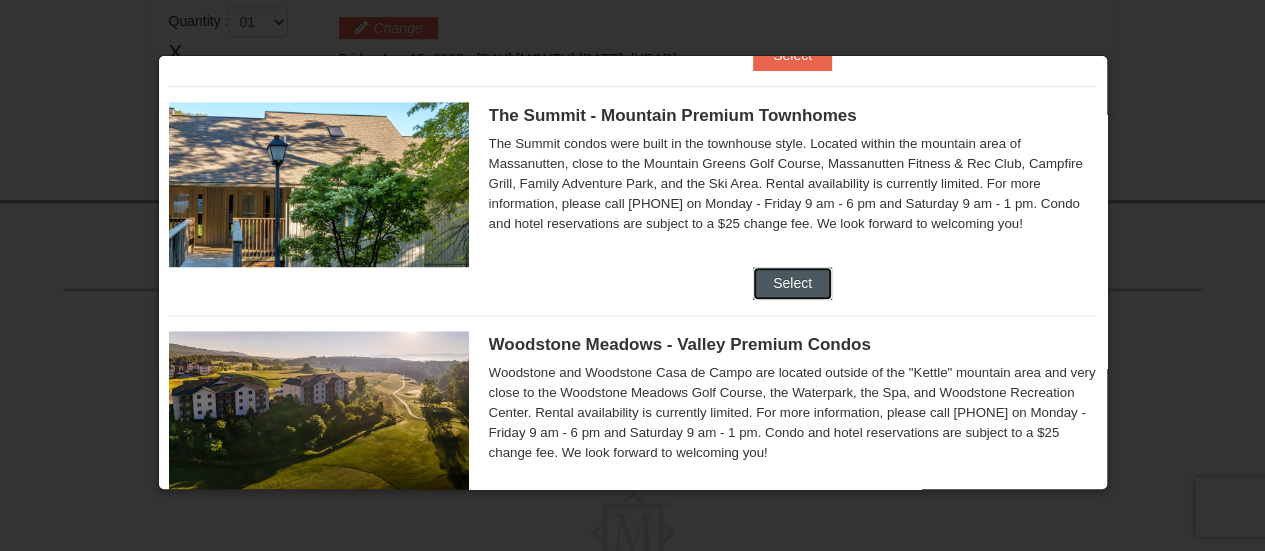 click on "Select" at bounding box center (792, 283) 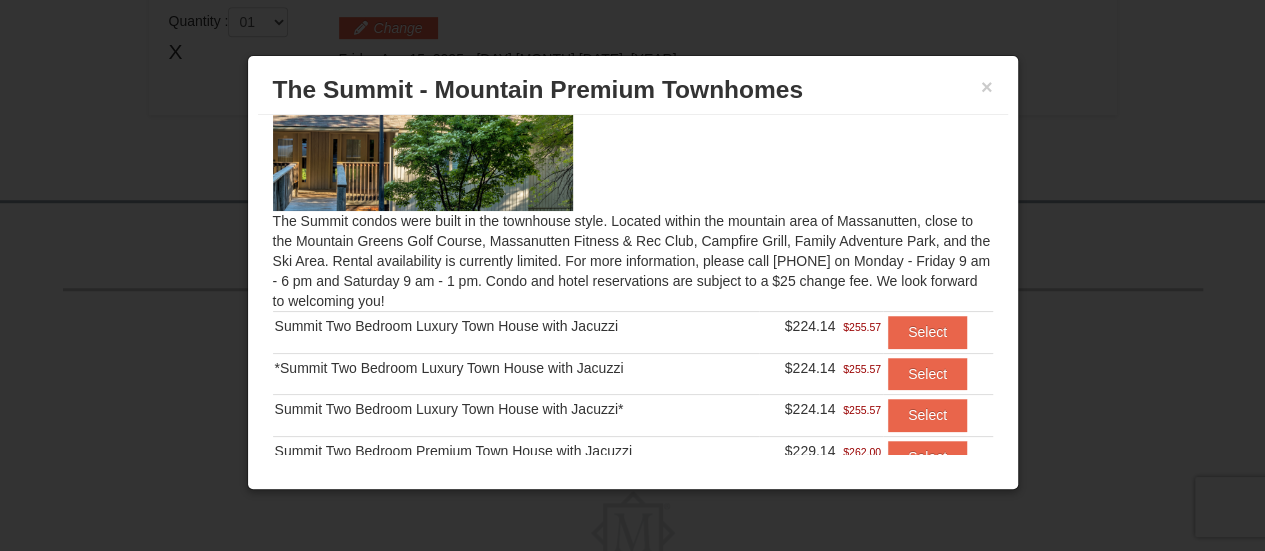 scroll, scrollTop: 0, scrollLeft: 0, axis: both 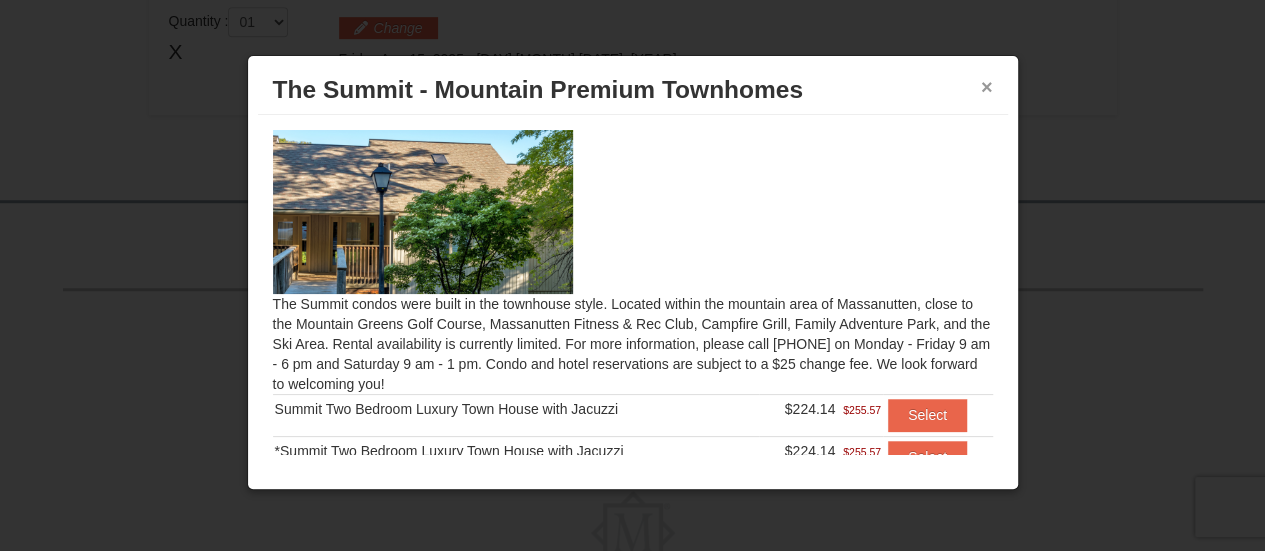 click on "×" at bounding box center (987, 87) 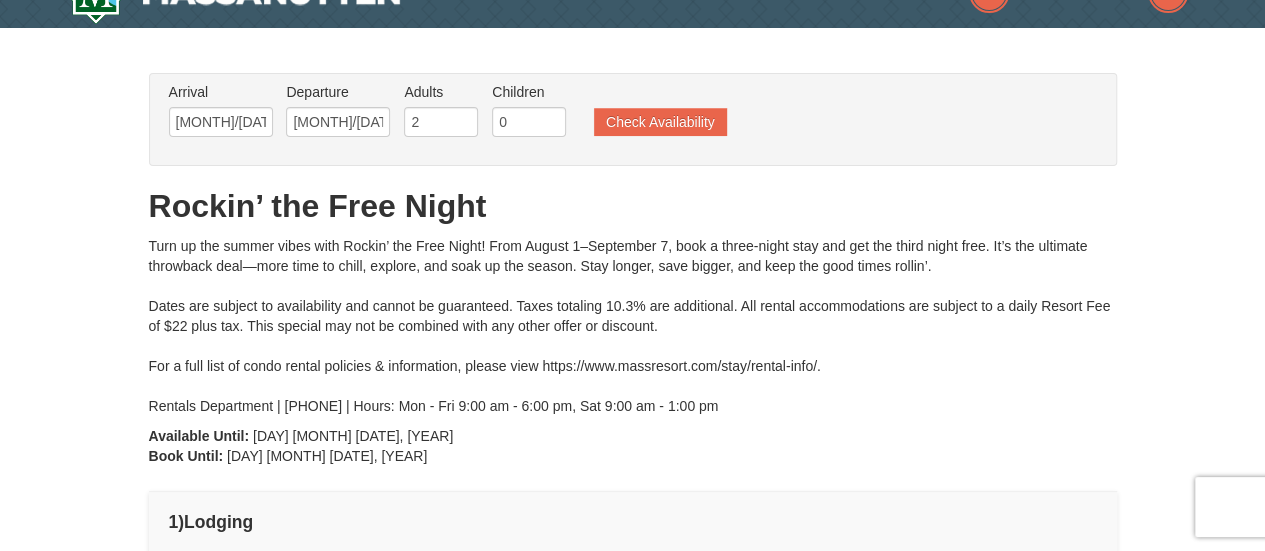 scroll, scrollTop: 0, scrollLeft: 0, axis: both 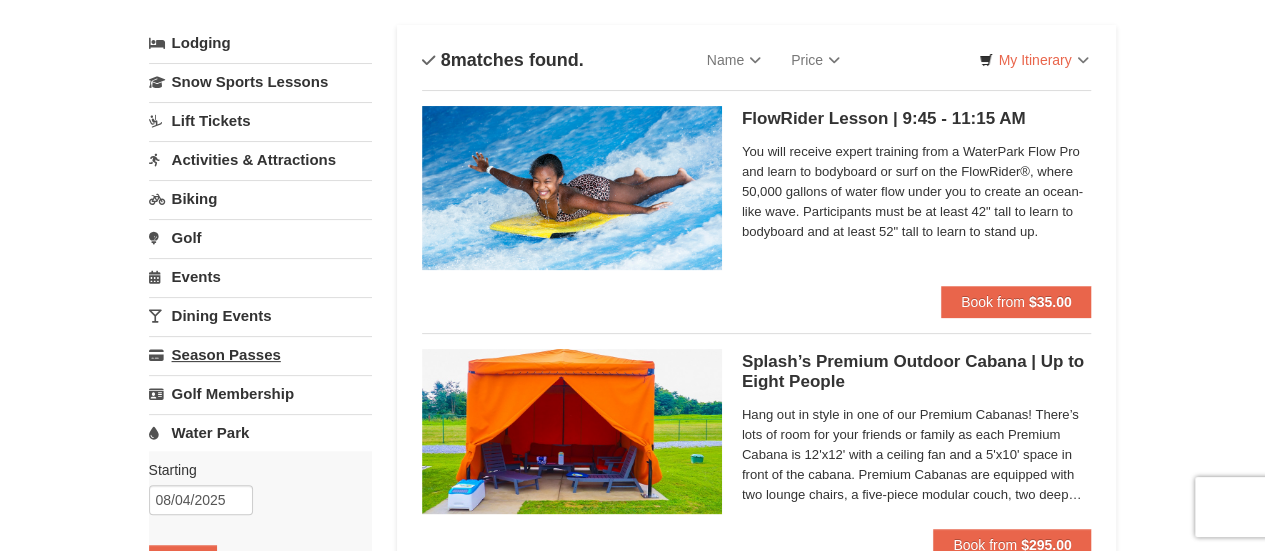 click on "Season Passes" at bounding box center (260, 354) 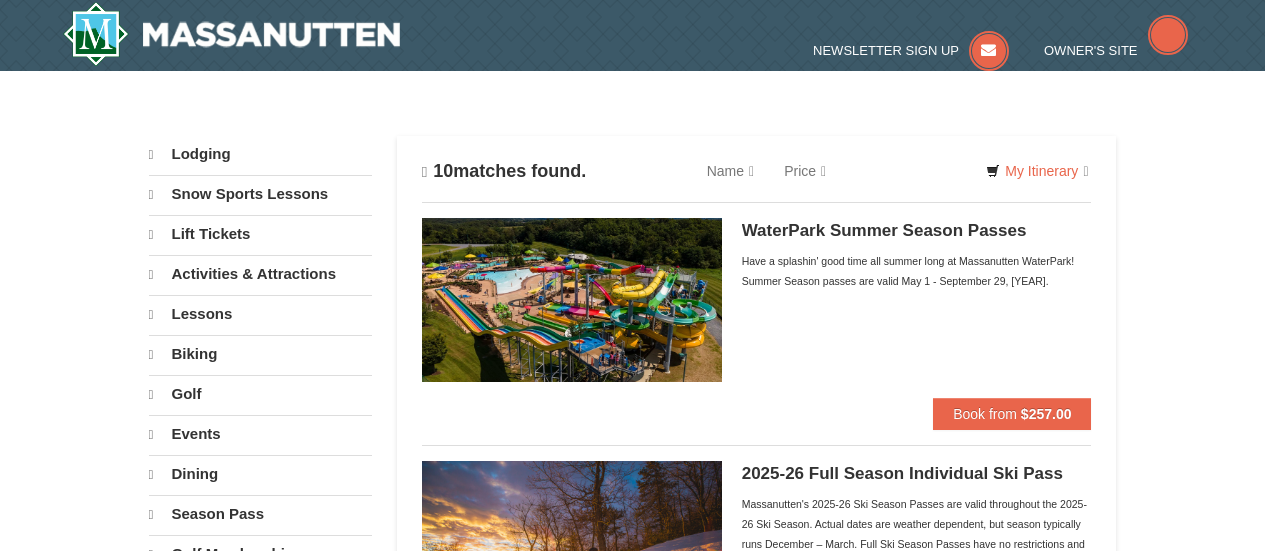 scroll, scrollTop: 0, scrollLeft: 0, axis: both 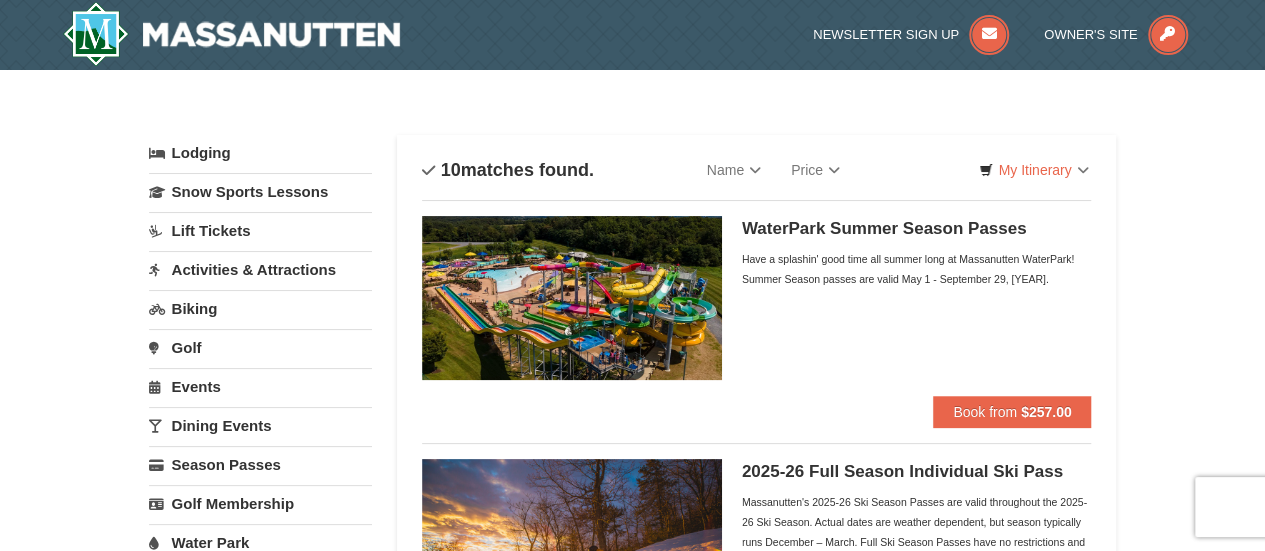click on "Biking" at bounding box center (260, 308) 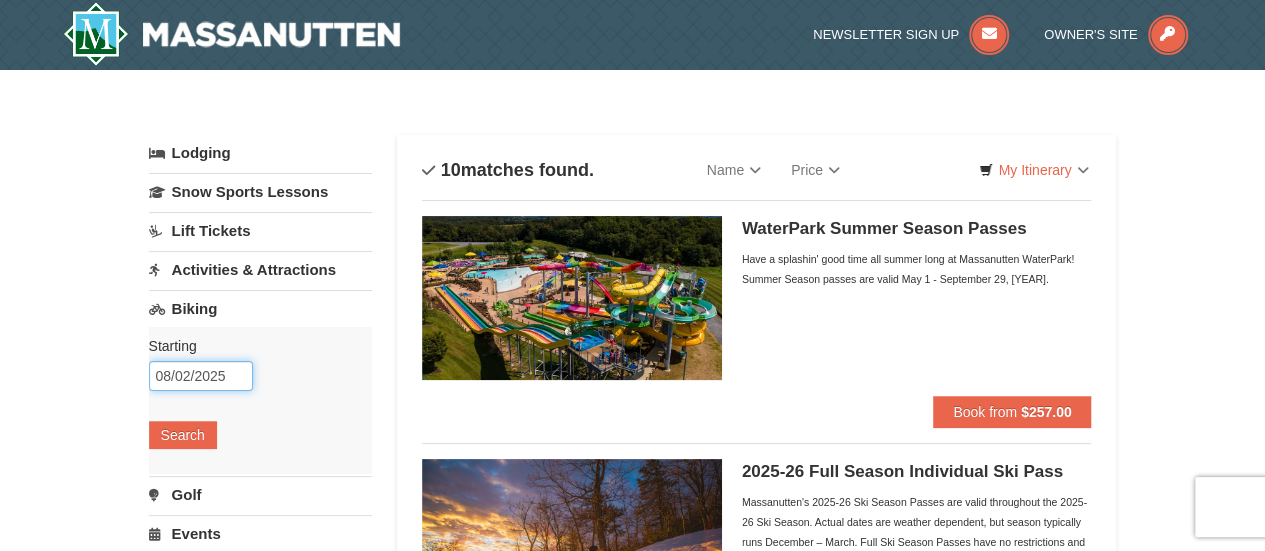 click on "08/02/2025" at bounding box center (201, 376) 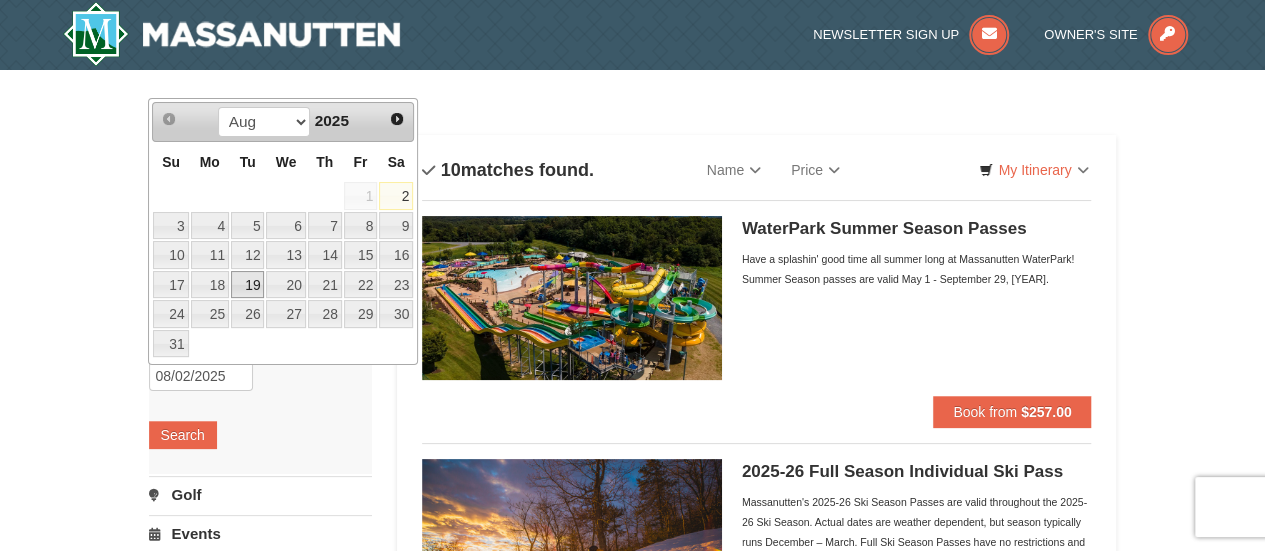 click on "19" at bounding box center (248, 285) 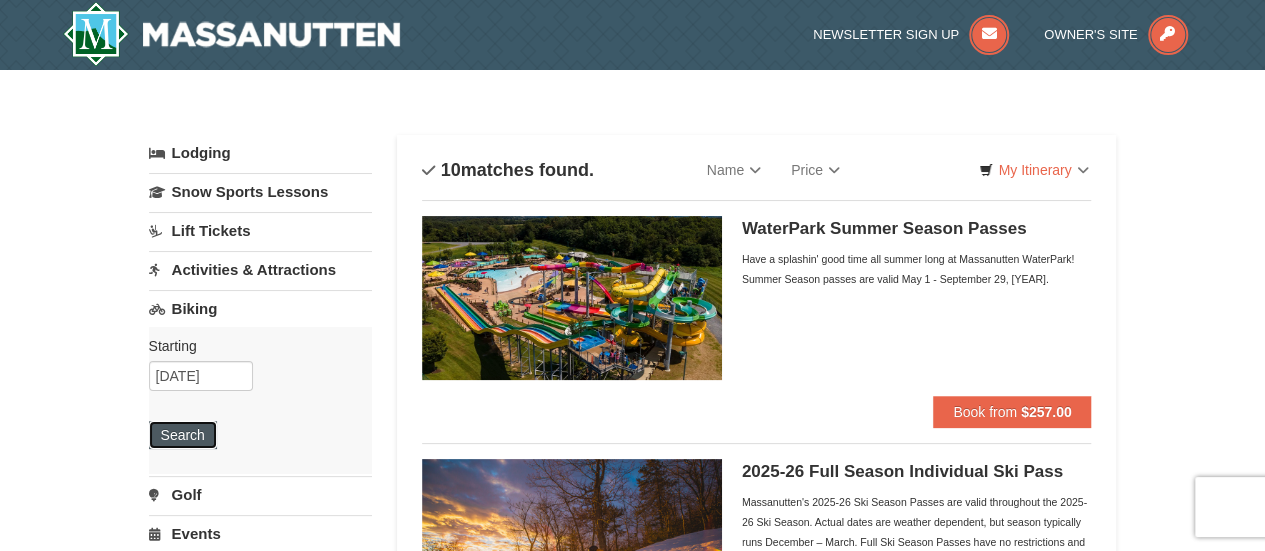 click on "Search" at bounding box center [183, 435] 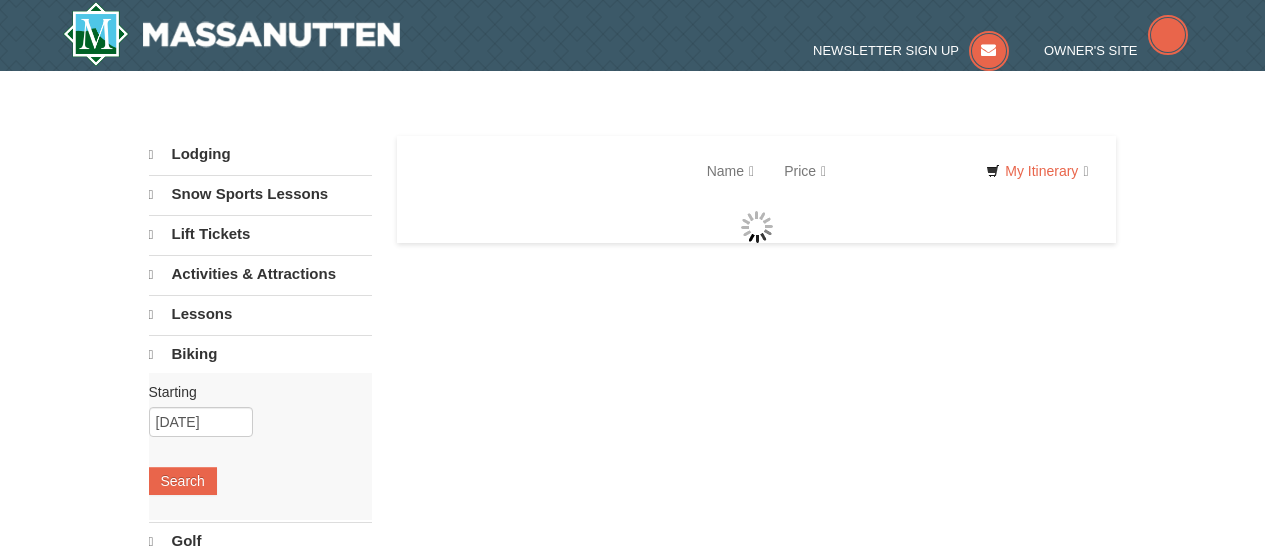 scroll, scrollTop: 0, scrollLeft: 0, axis: both 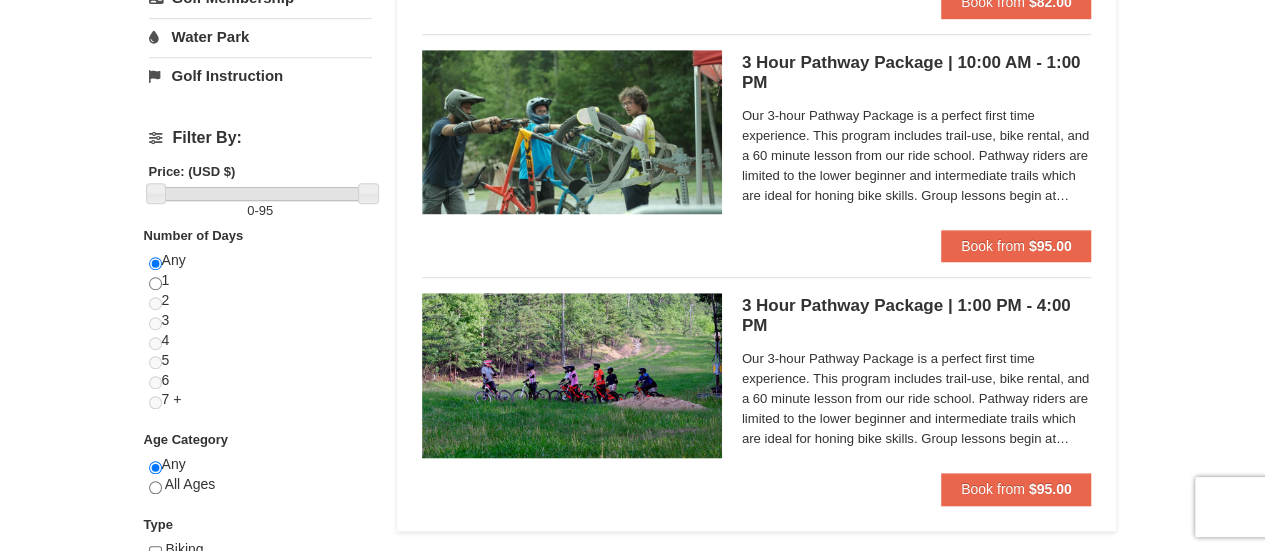 drag, startPoint x: 1266, startPoint y: 141, endPoint x: 1268, endPoint y: 327, distance: 186.01076 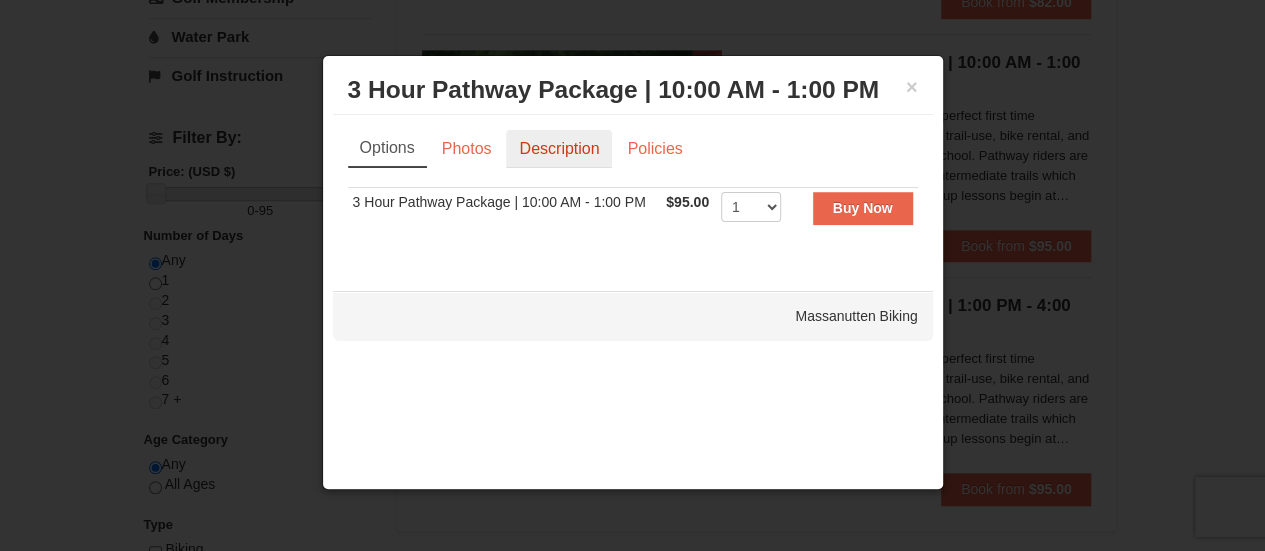click on "Description" at bounding box center [559, 149] 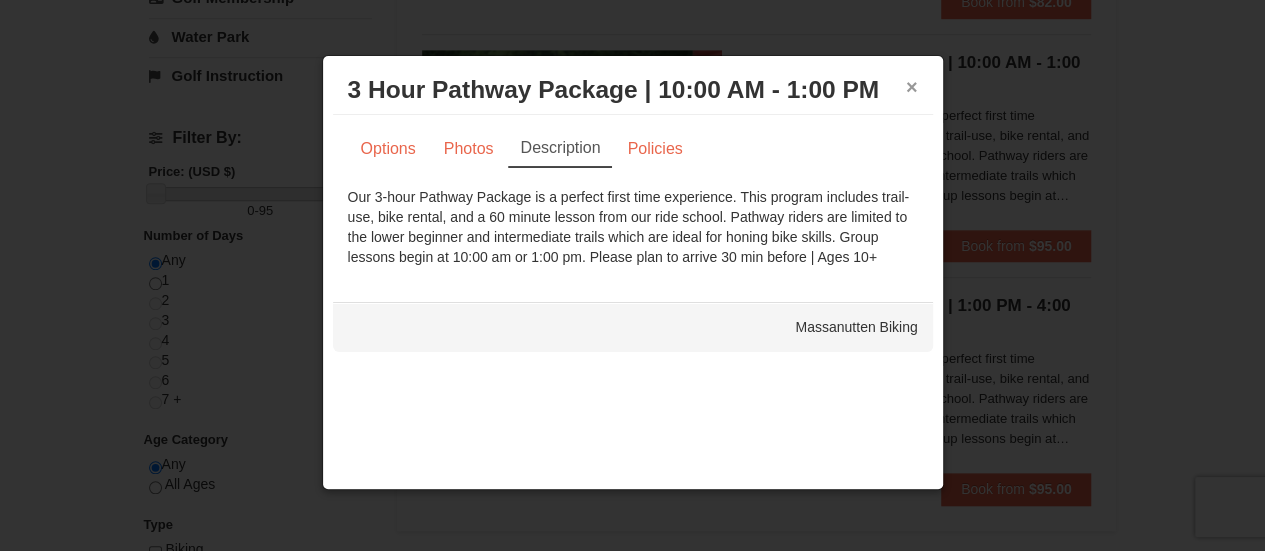 click on "×" at bounding box center (912, 87) 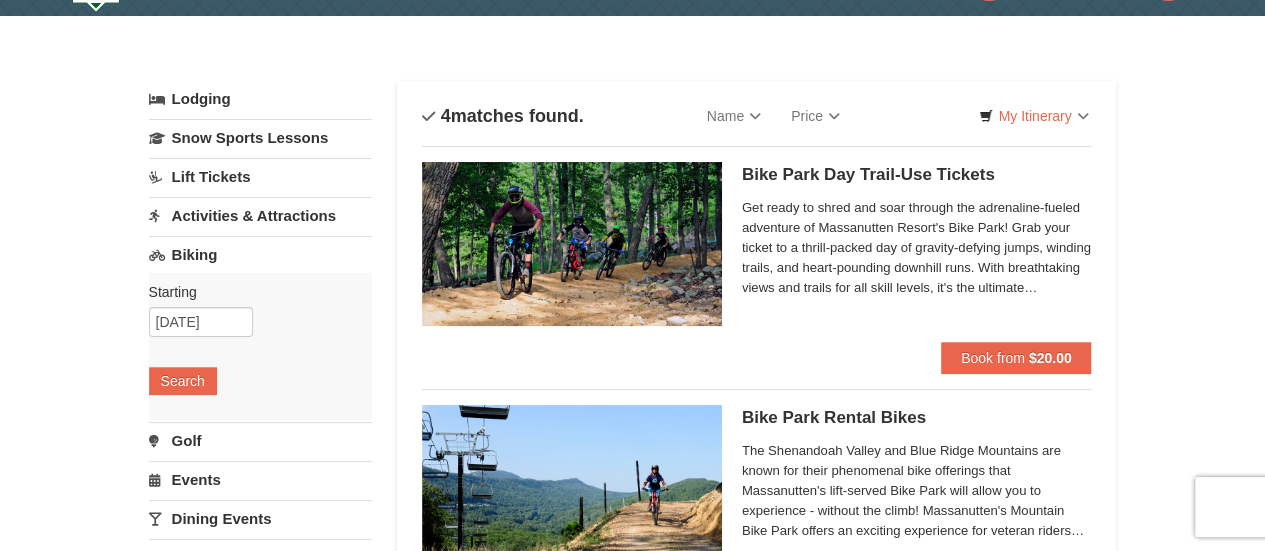 scroll, scrollTop: 42, scrollLeft: 0, axis: vertical 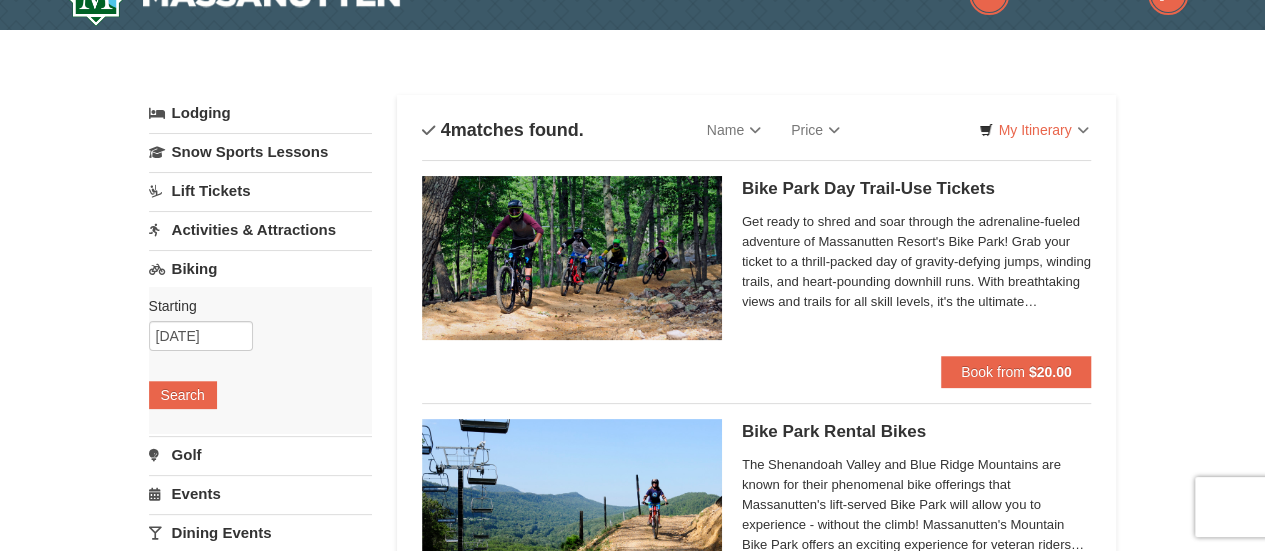 click on "Lift Tickets" at bounding box center [260, 190] 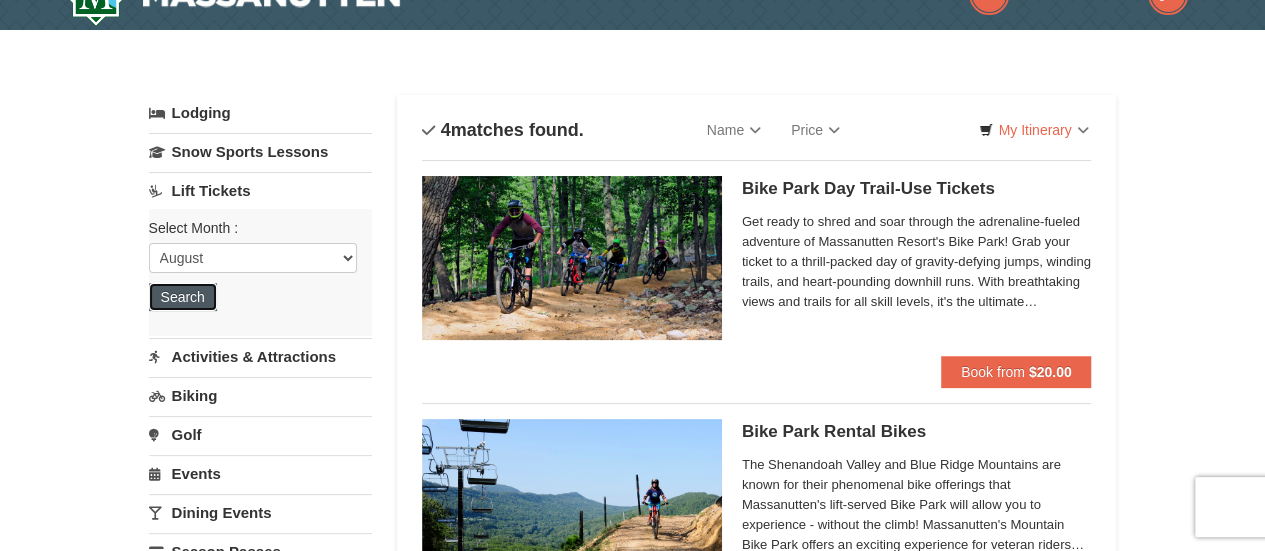 click on "Search" at bounding box center (183, 297) 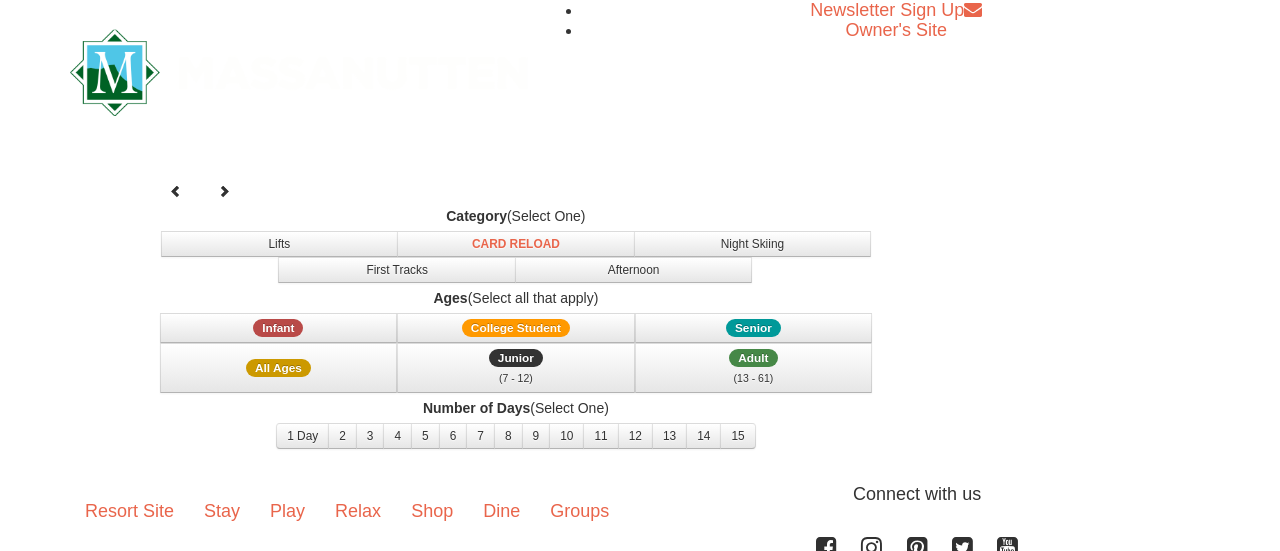 select on "8" 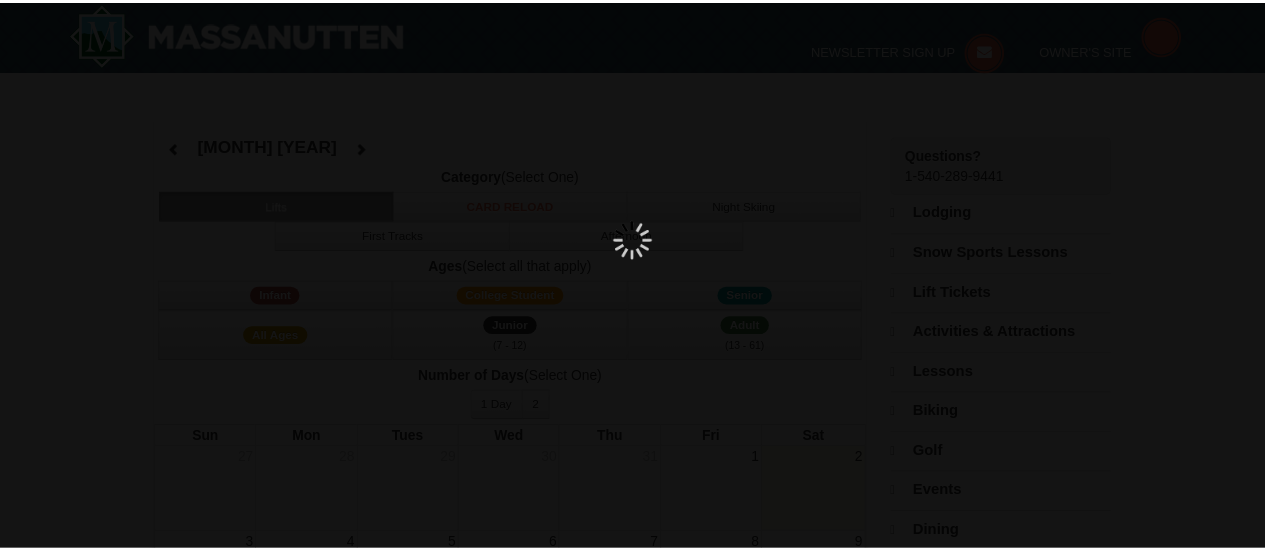 scroll, scrollTop: 0, scrollLeft: 0, axis: both 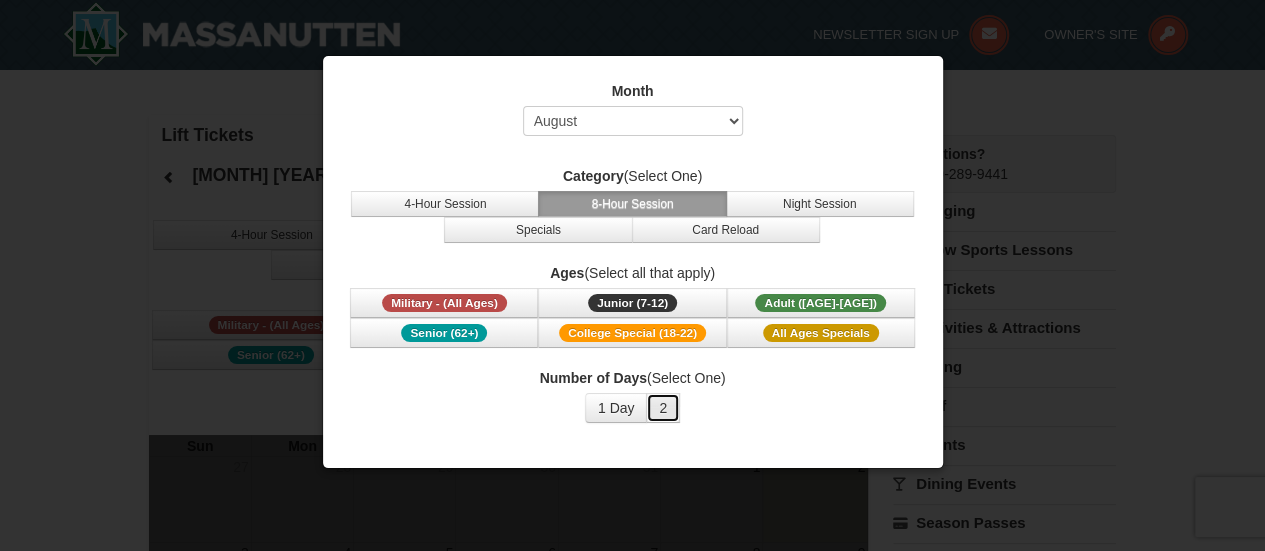click on "2" at bounding box center (663, 408) 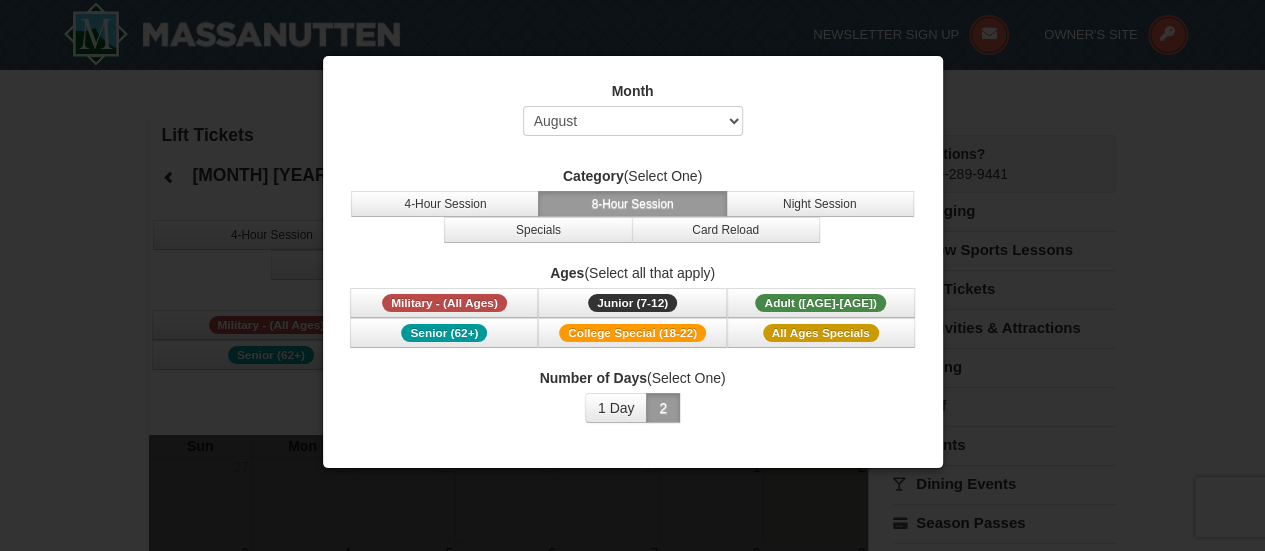 click on "2" at bounding box center (663, 408) 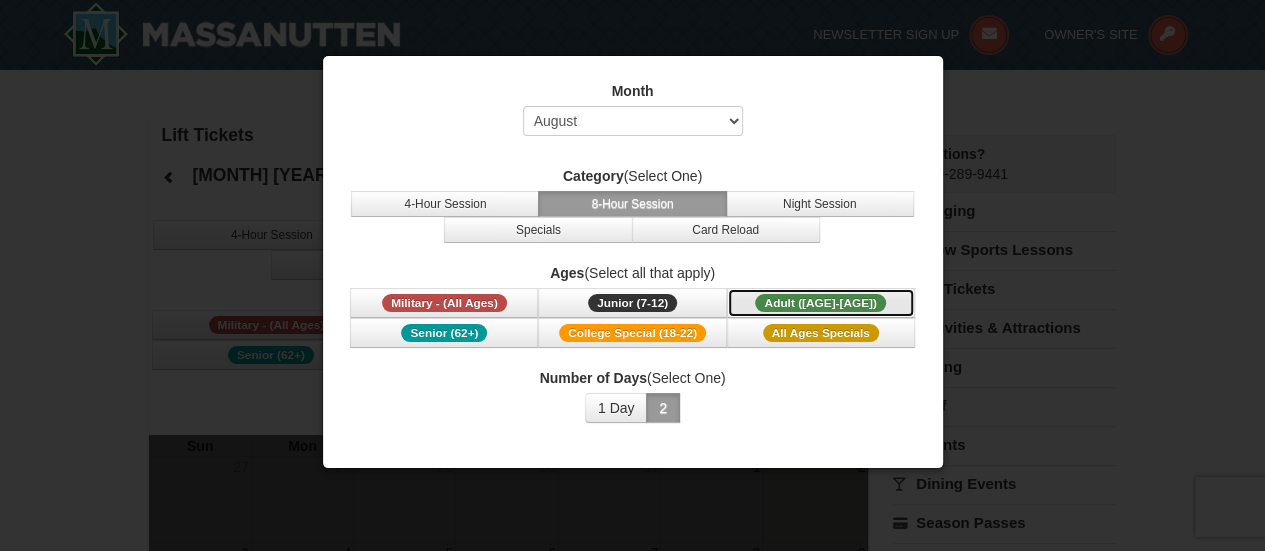 click on "Adult (13-61)" at bounding box center (820, 303) 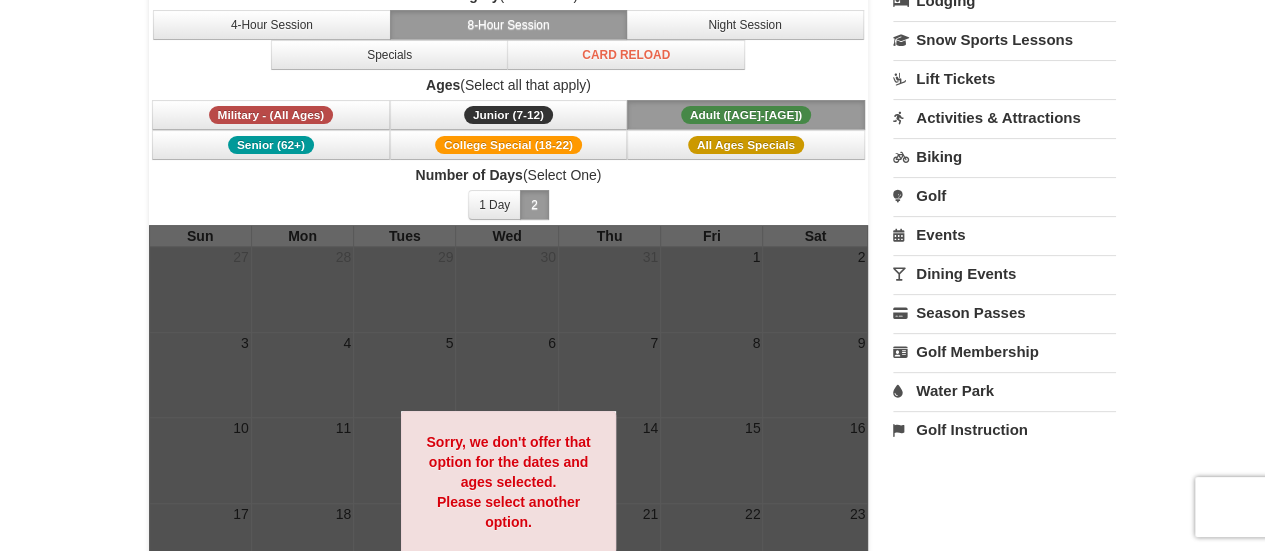 scroll, scrollTop: 199, scrollLeft: 0, axis: vertical 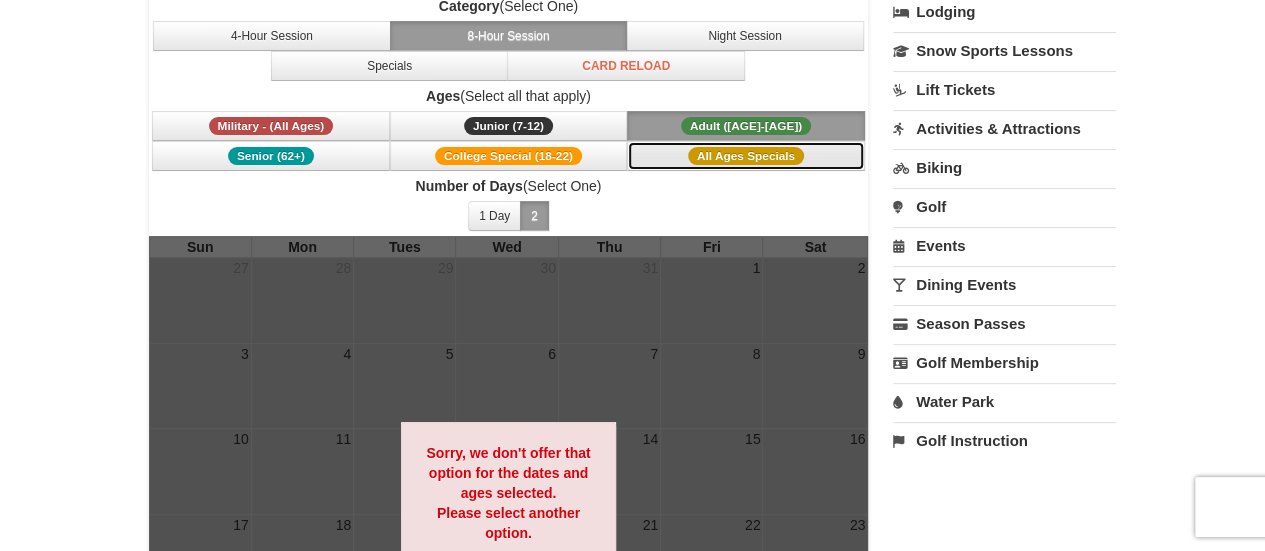 click on "All Ages Specials" at bounding box center (746, 156) 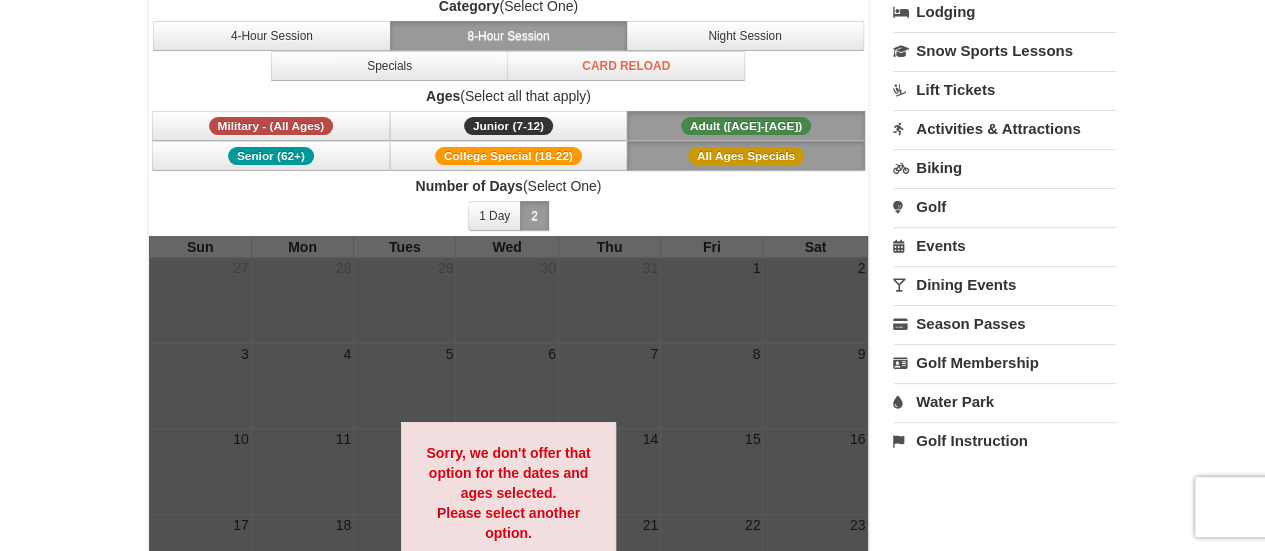 click on "Adult (13-61)" at bounding box center [746, 126] 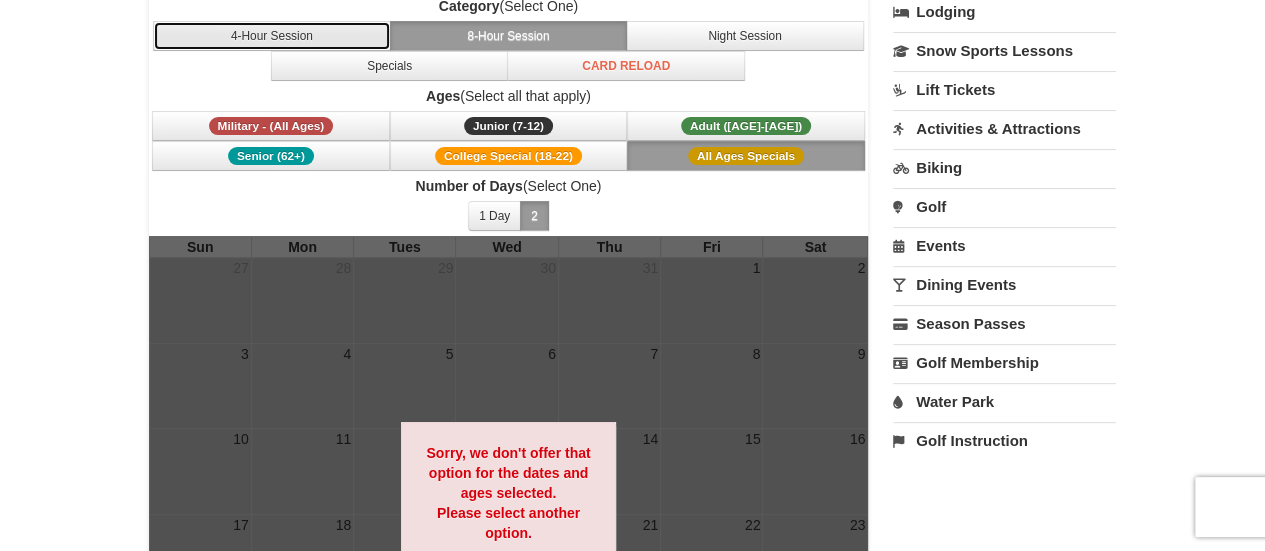 click on "4-Hour Session" at bounding box center [272, 36] 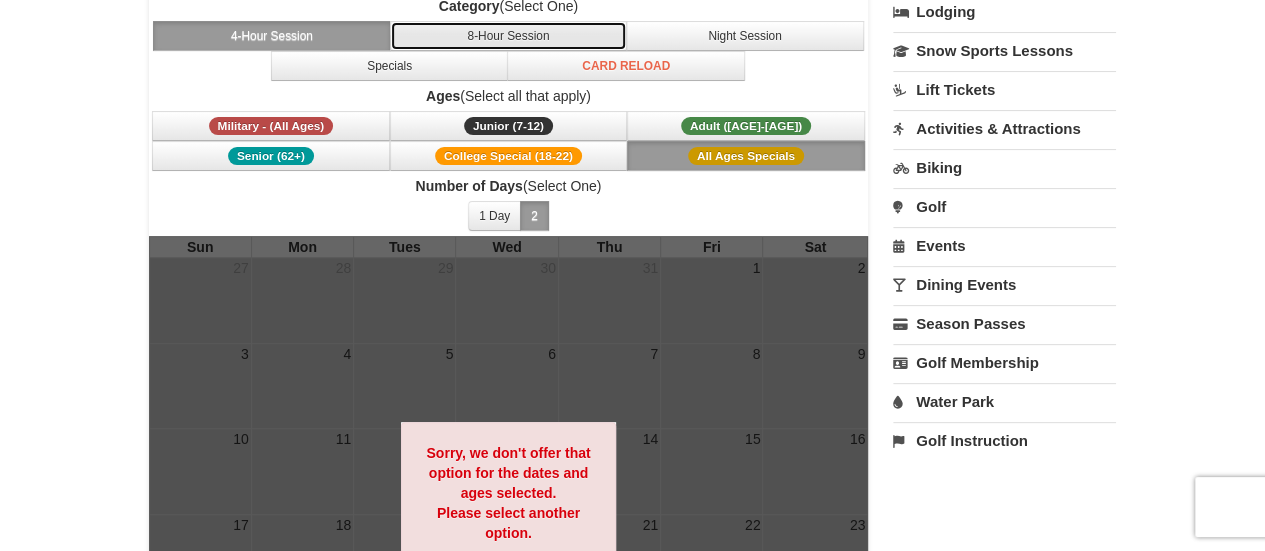click on "8-Hour Session" at bounding box center [509, 36] 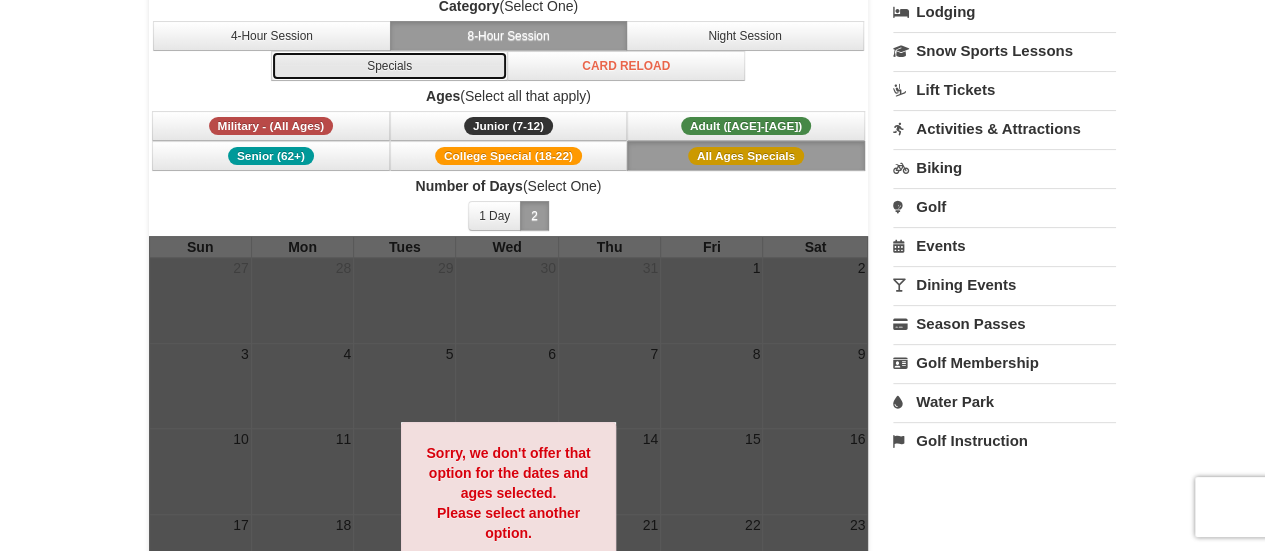 click on "Specials" at bounding box center (390, 66) 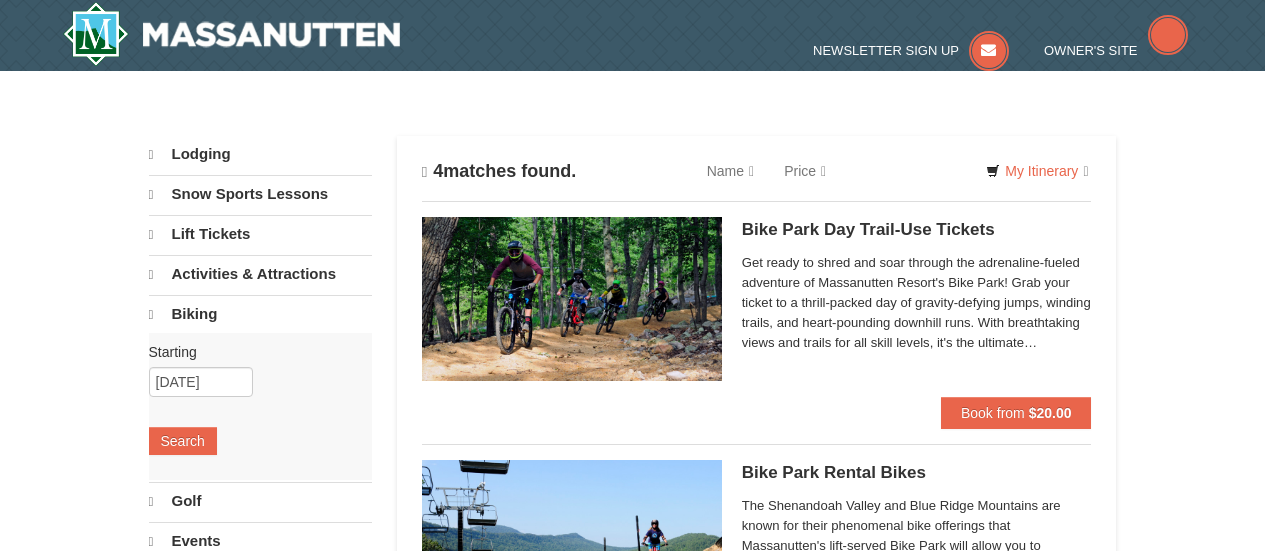scroll, scrollTop: 67, scrollLeft: 0, axis: vertical 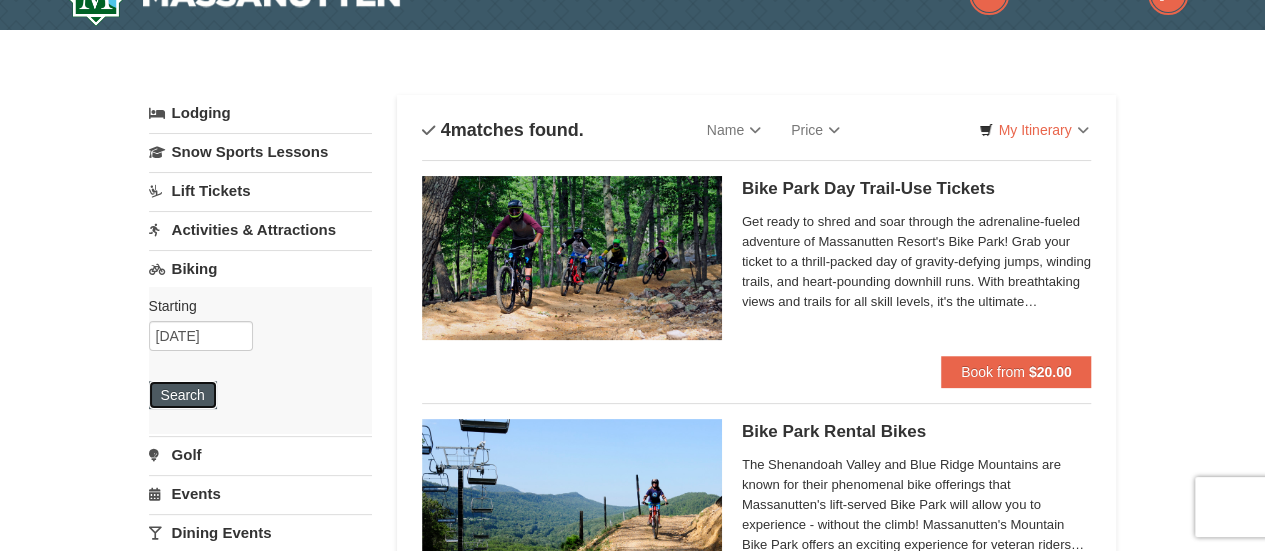click on "Search" at bounding box center [183, 395] 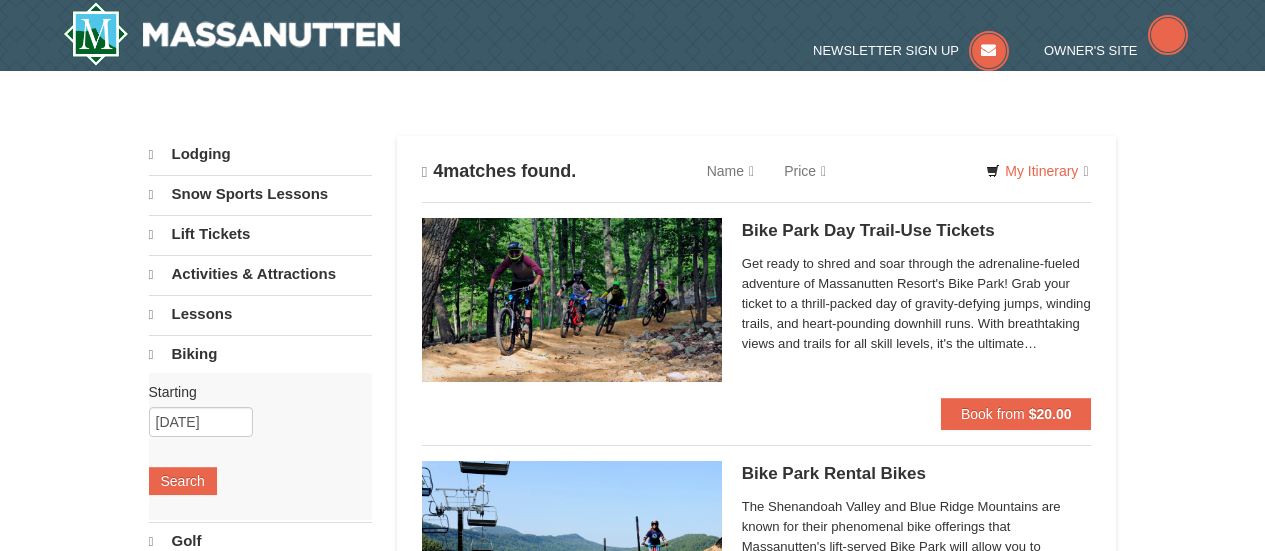 scroll, scrollTop: 0, scrollLeft: 0, axis: both 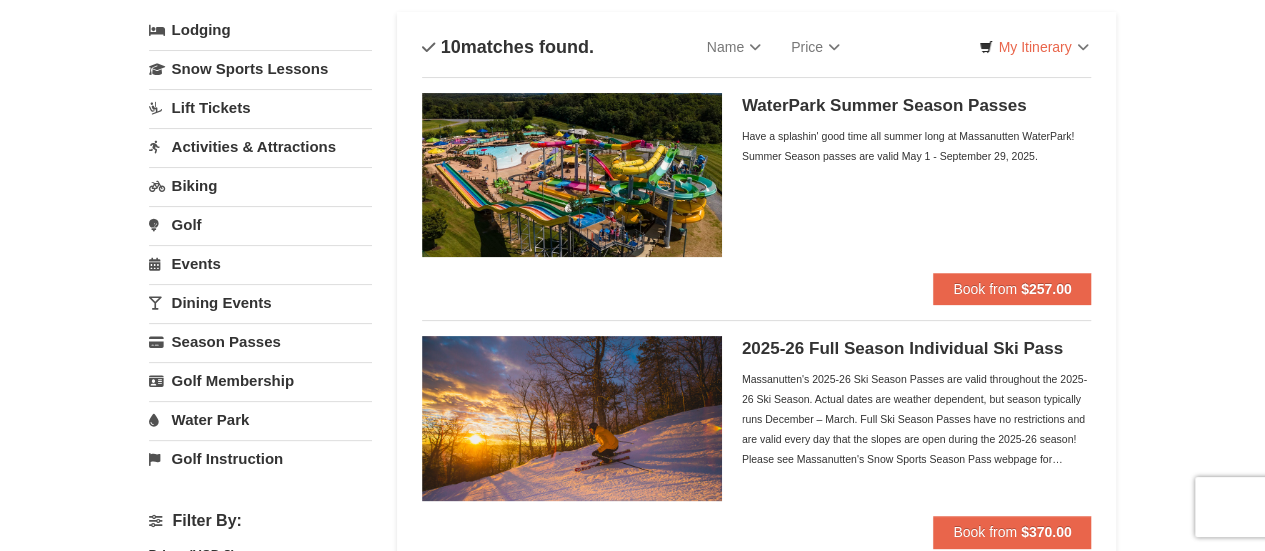 click on "Golf Instruction" at bounding box center (260, 458) 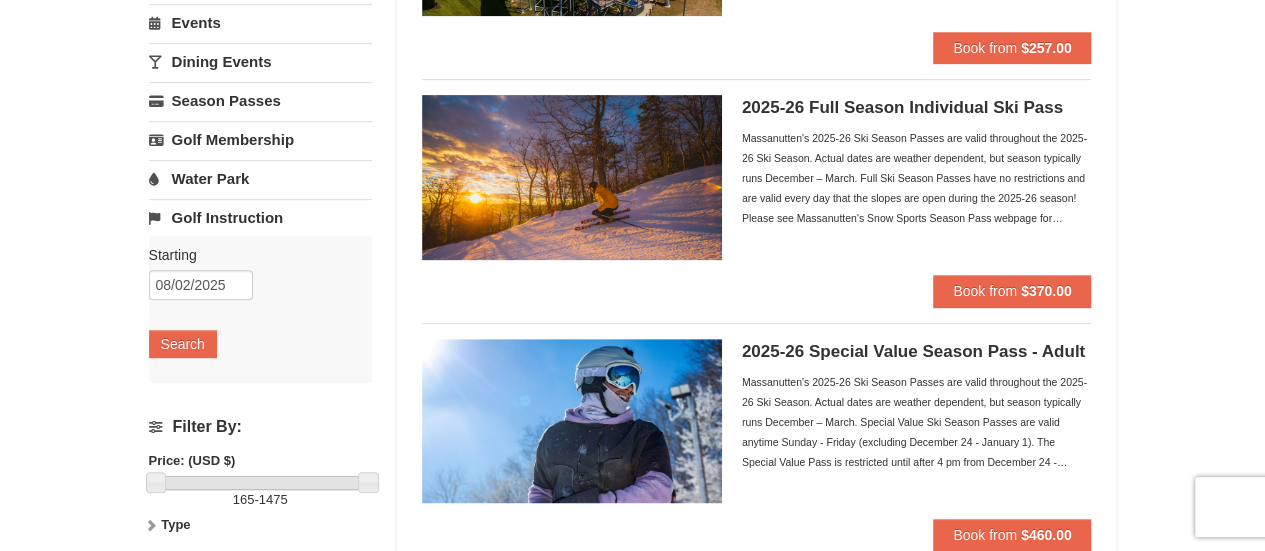 scroll, scrollTop: 377, scrollLeft: 0, axis: vertical 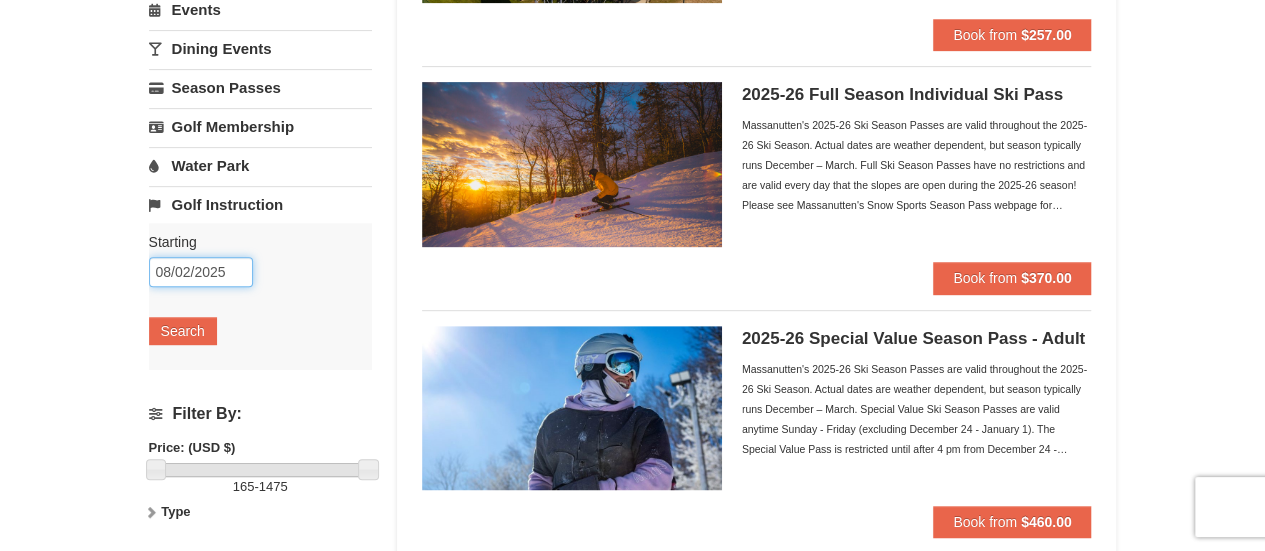 click on "08/02/2025" at bounding box center [201, 272] 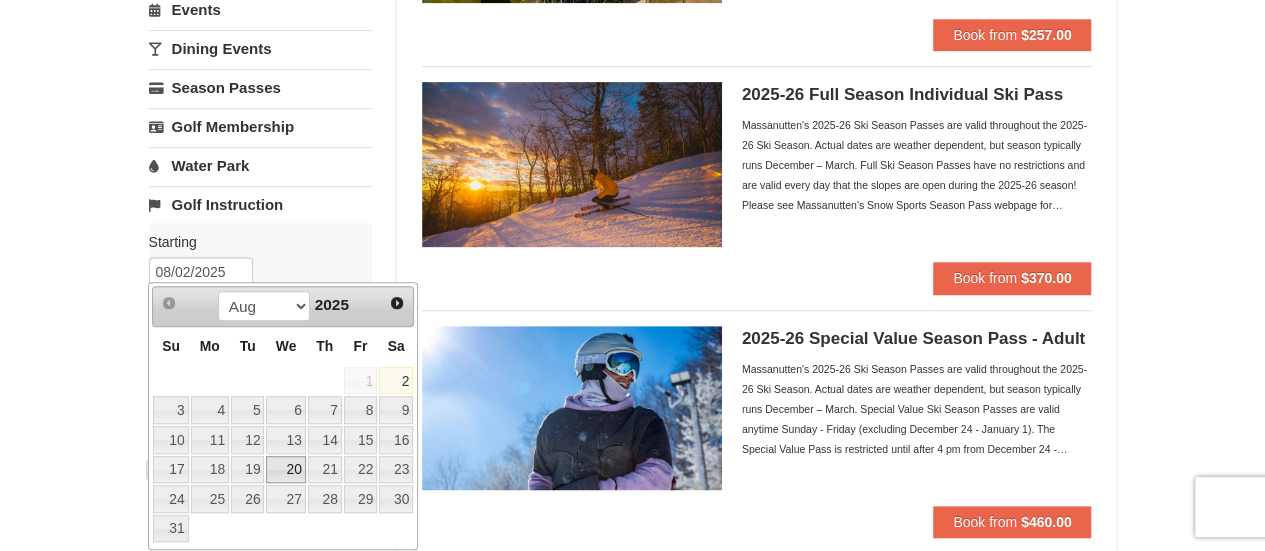 click on "20" at bounding box center (285, 470) 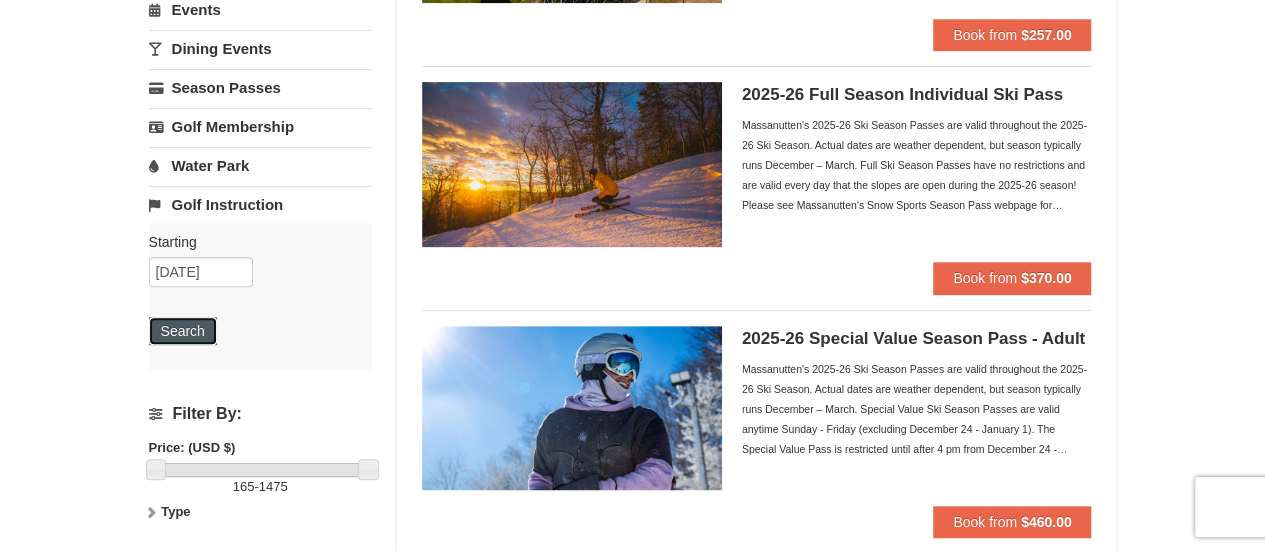 click on "Search" at bounding box center (183, 331) 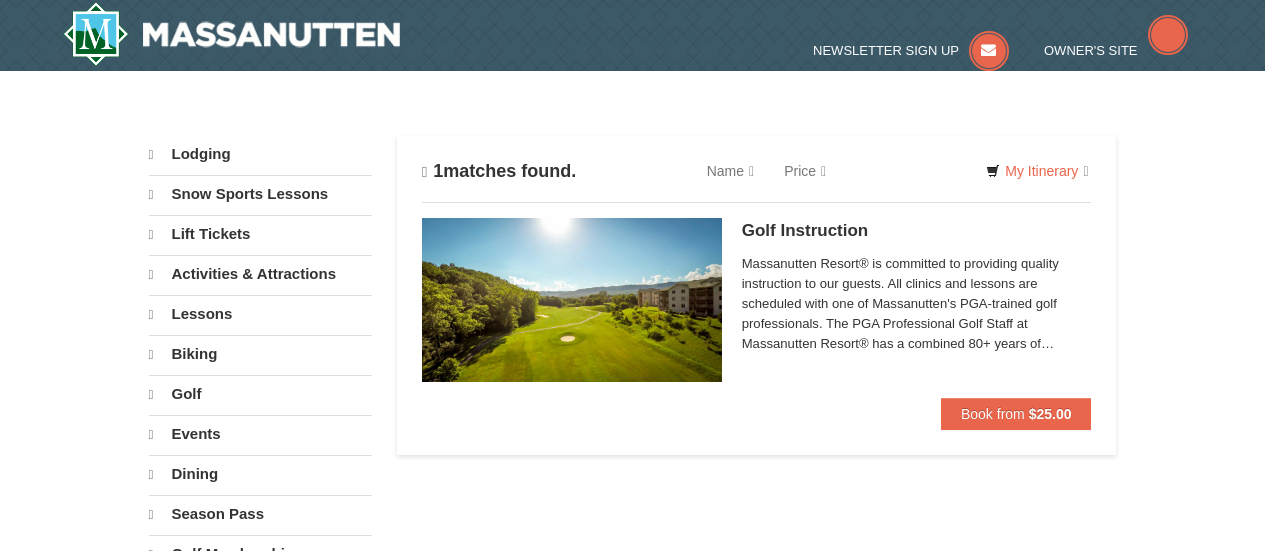 scroll, scrollTop: 0, scrollLeft: 0, axis: both 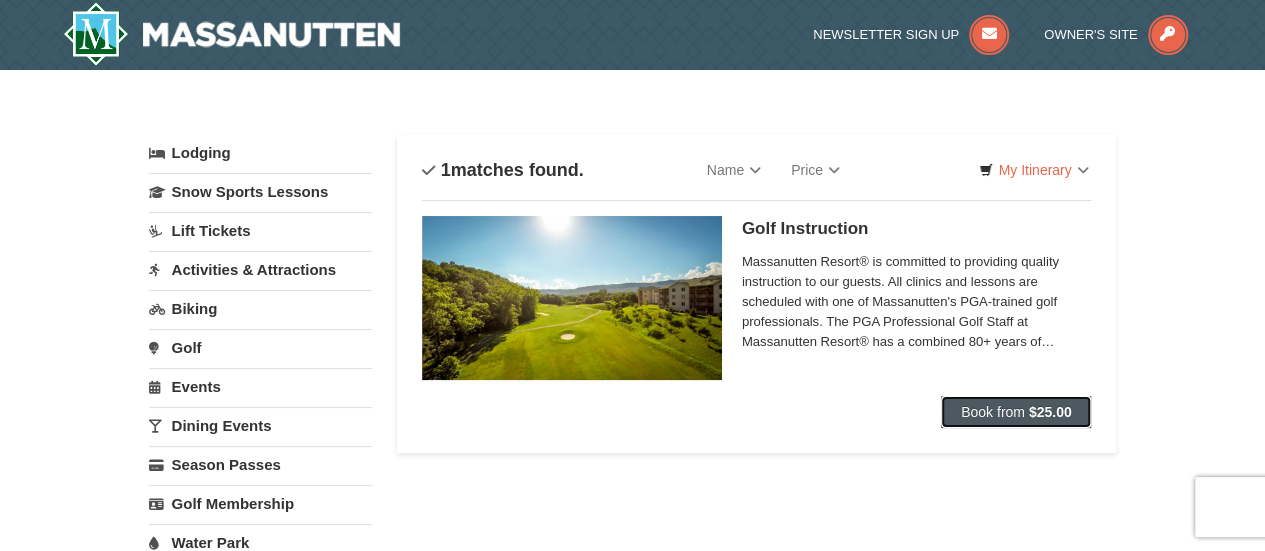 click on "$25.00" at bounding box center [1050, 412] 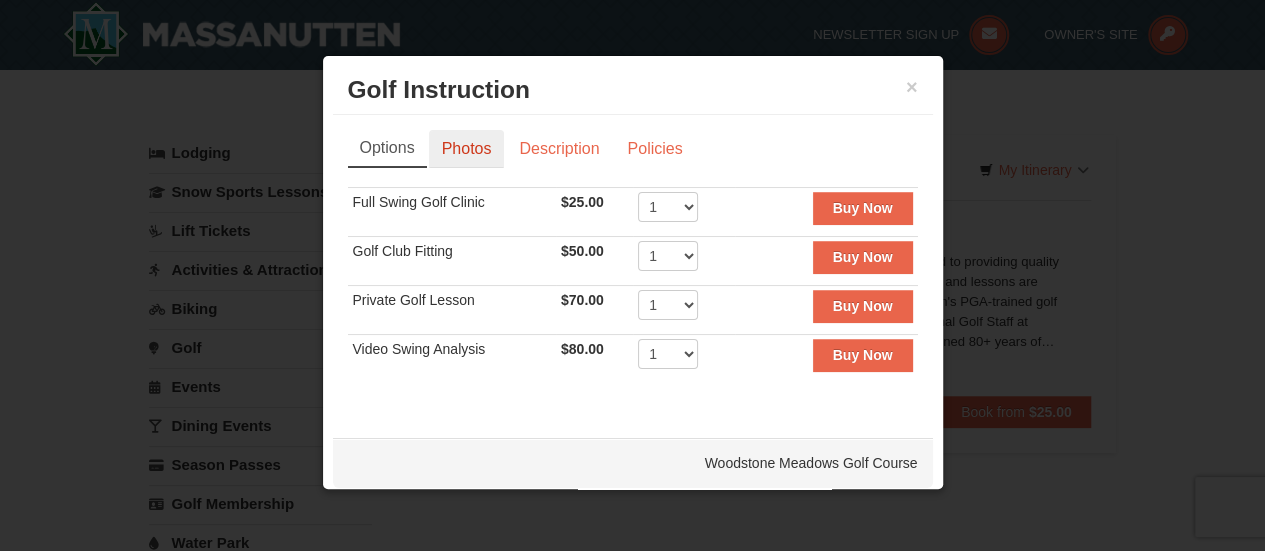 click on "Photos" at bounding box center (467, 149) 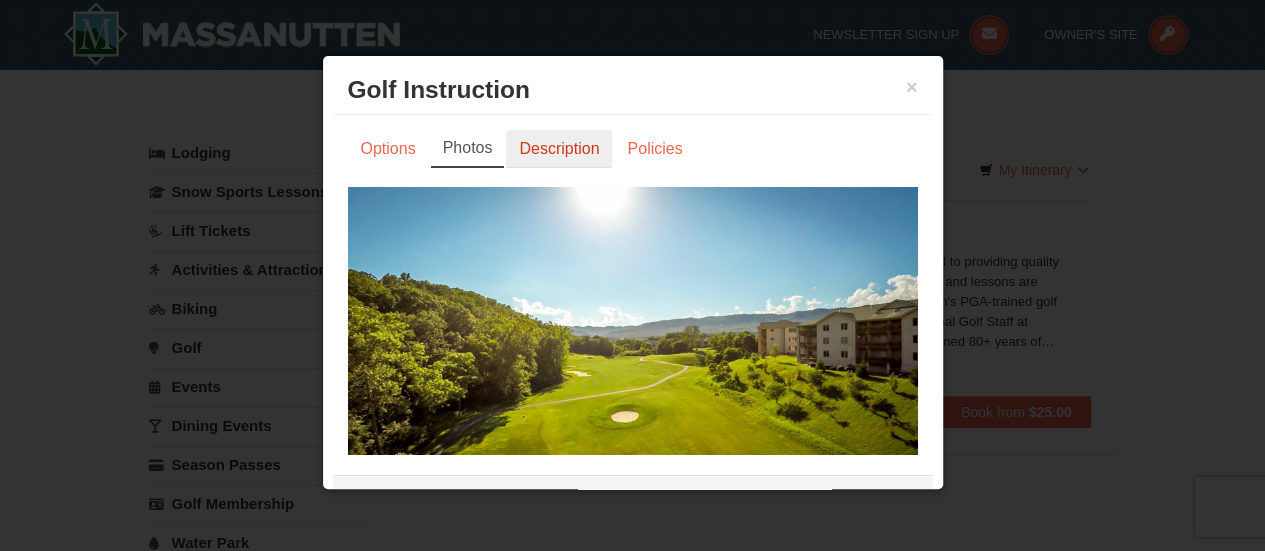 click on "Description" at bounding box center (559, 149) 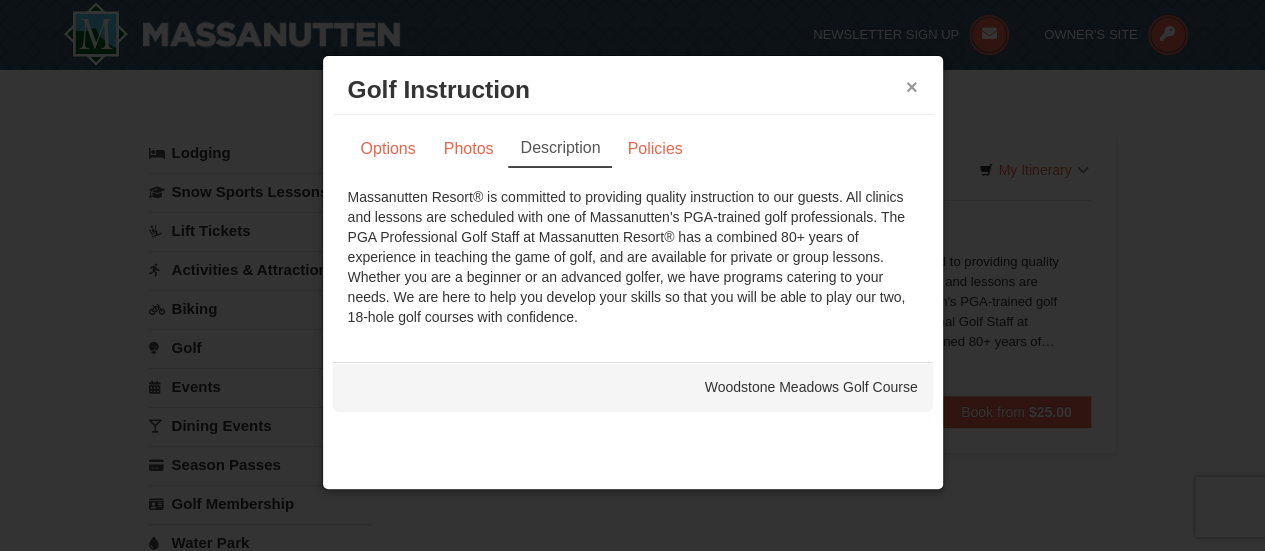 click on "×" at bounding box center [912, 87] 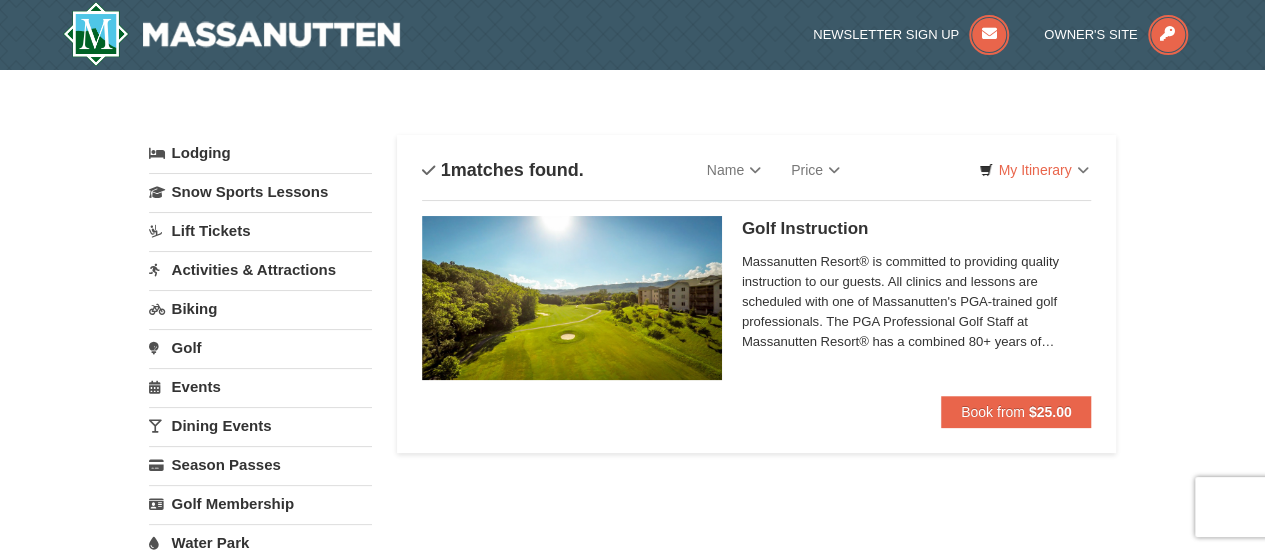 click on "Activities & Attractions" at bounding box center [260, 269] 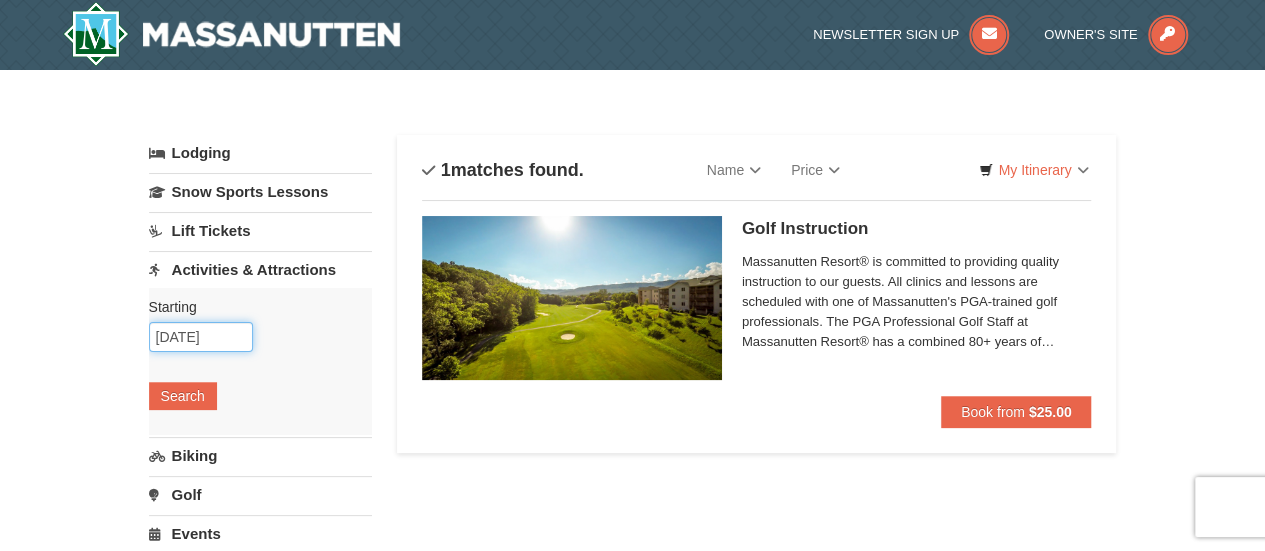 click on "[DATE]" at bounding box center (201, 337) 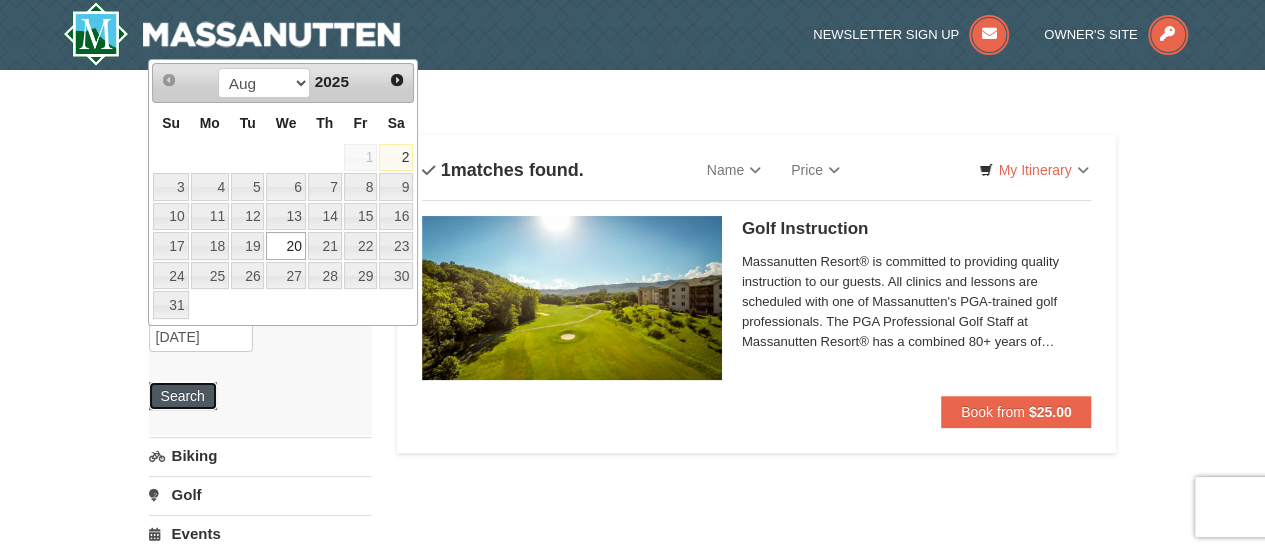 click on "Search" at bounding box center (183, 396) 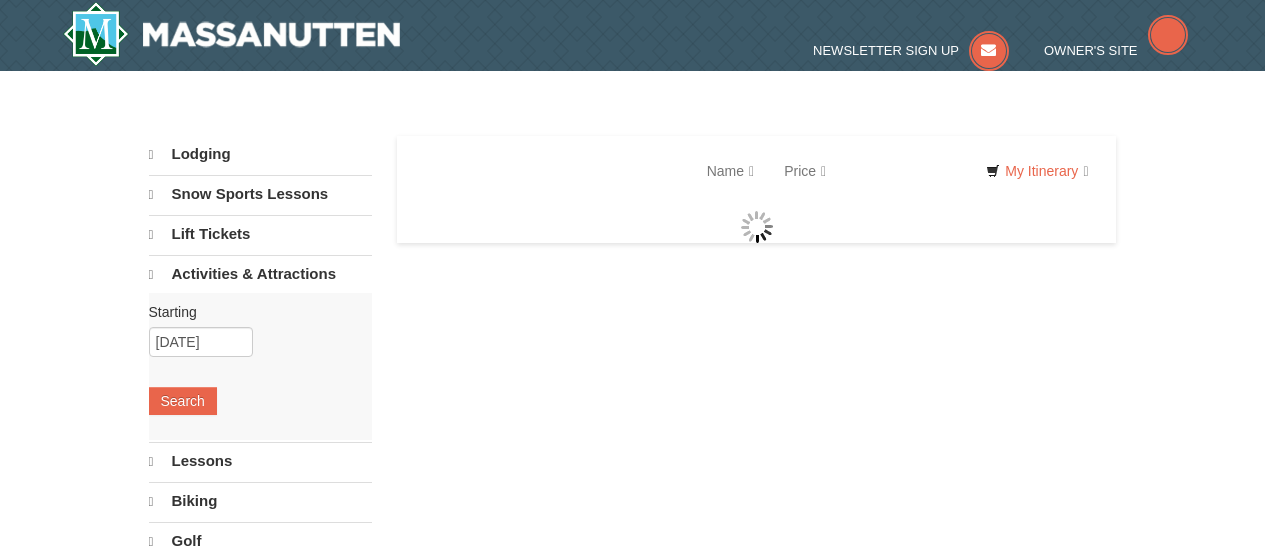 scroll, scrollTop: 0, scrollLeft: 0, axis: both 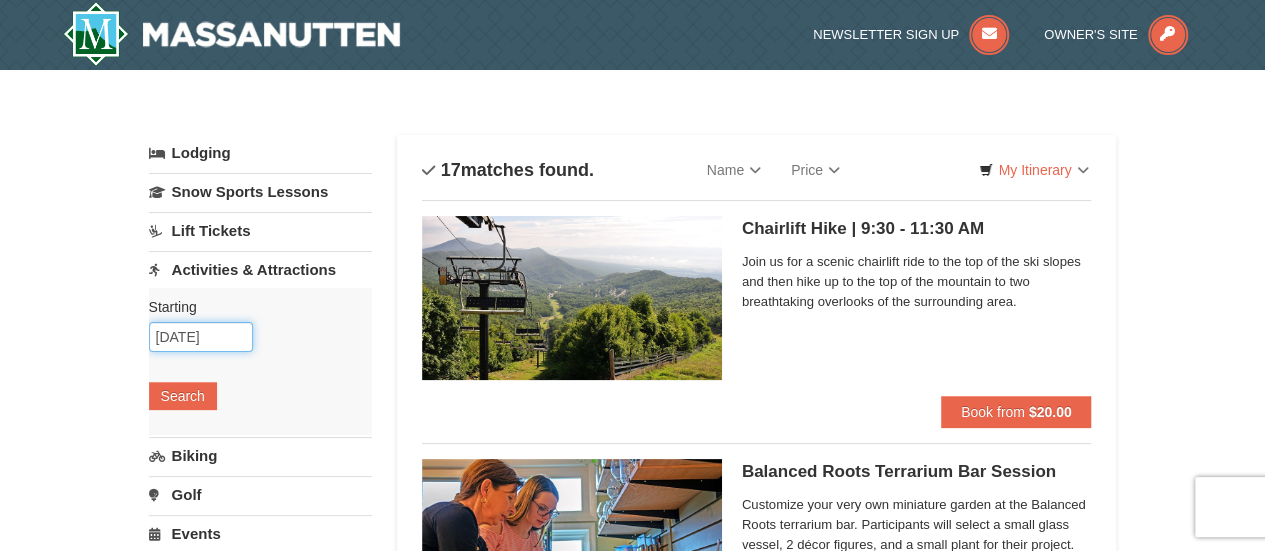 click on "[DATE]" at bounding box center [201, 337] 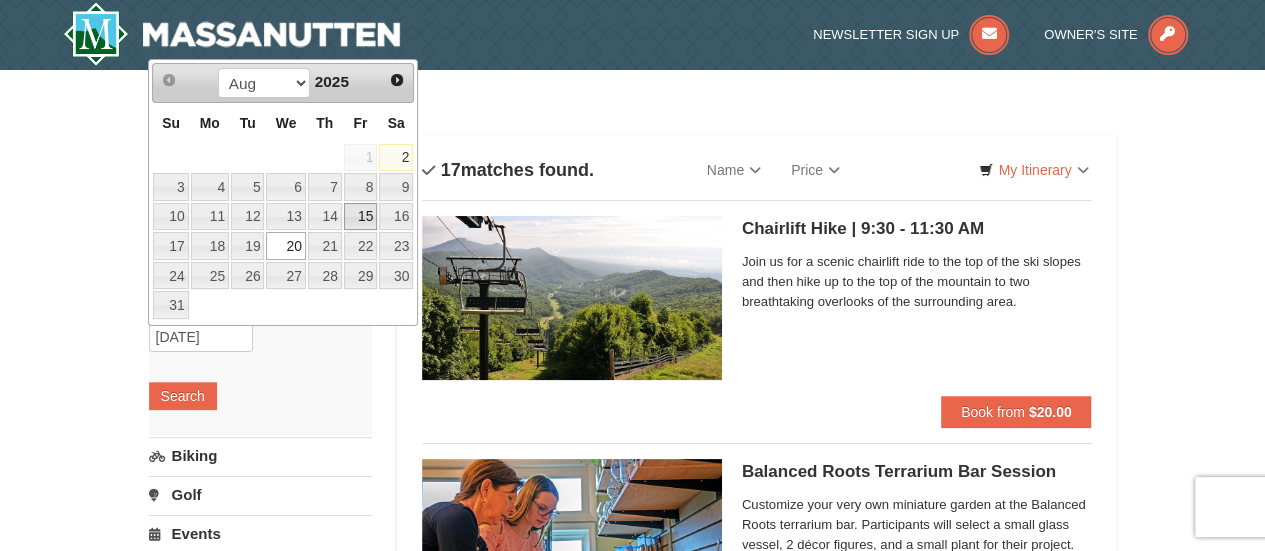 click on "15" at bounding box center (361, 217) 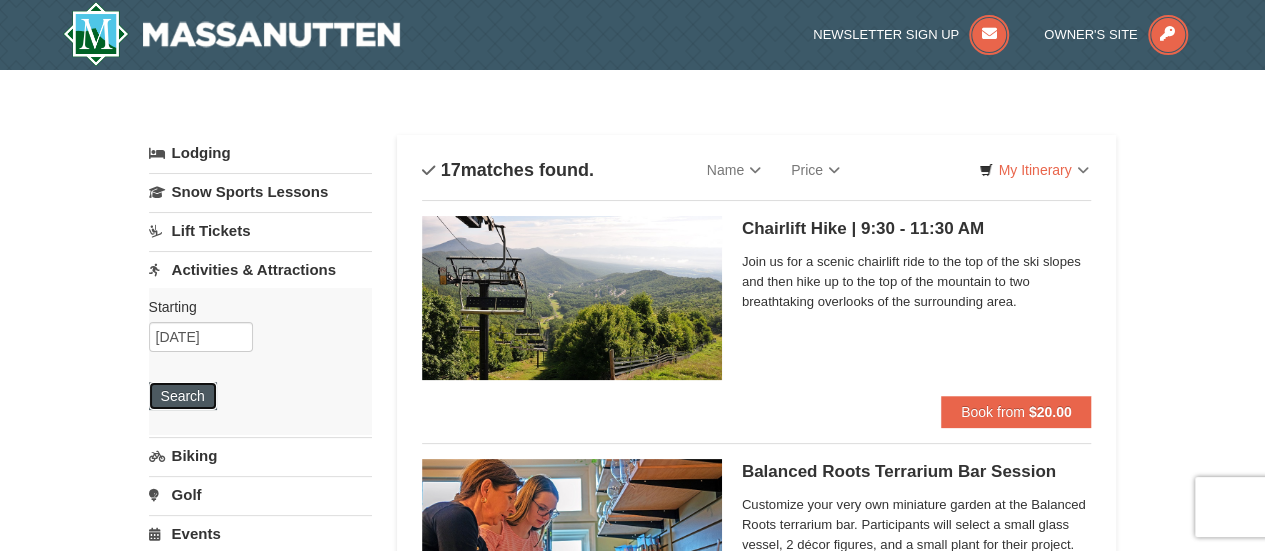 click on "Search" at bounding box center [183, 396] 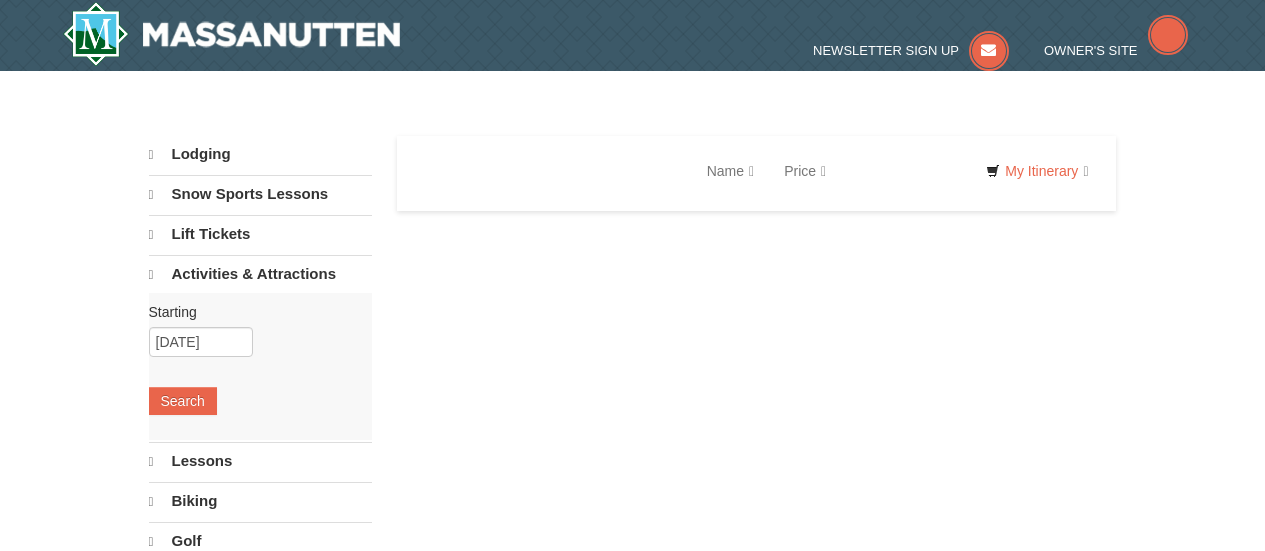 scroll, scrollTop: 0, scrollLeft: 0, axis: both 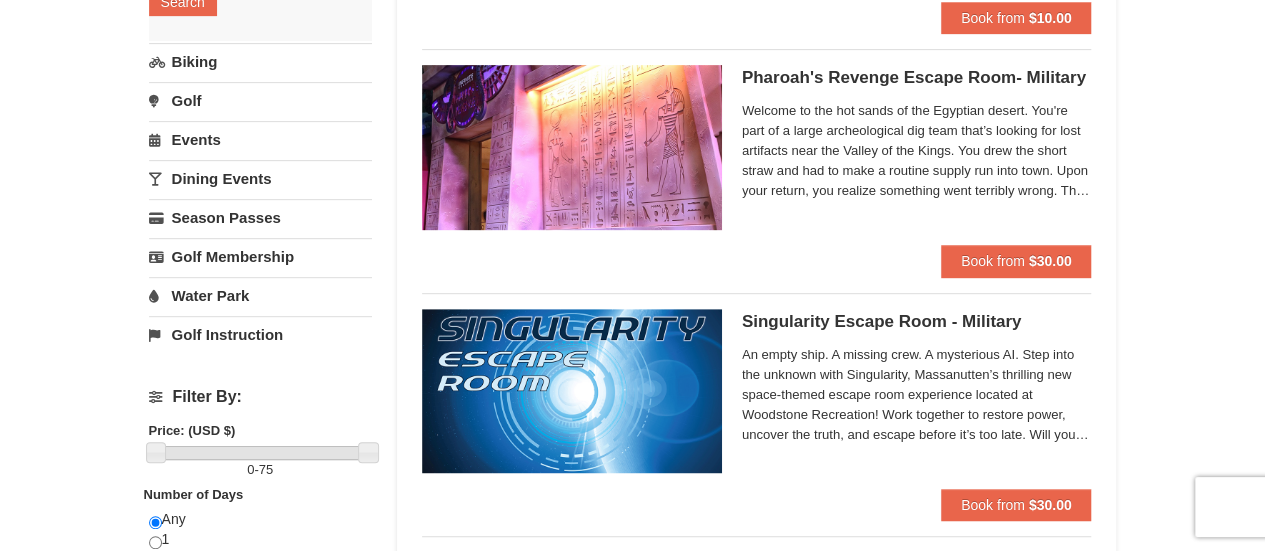 drag, startPoint x: 1278, startPoint y: 45, endPoint x: 1267, endPoint y: 87, distance: 43.416588 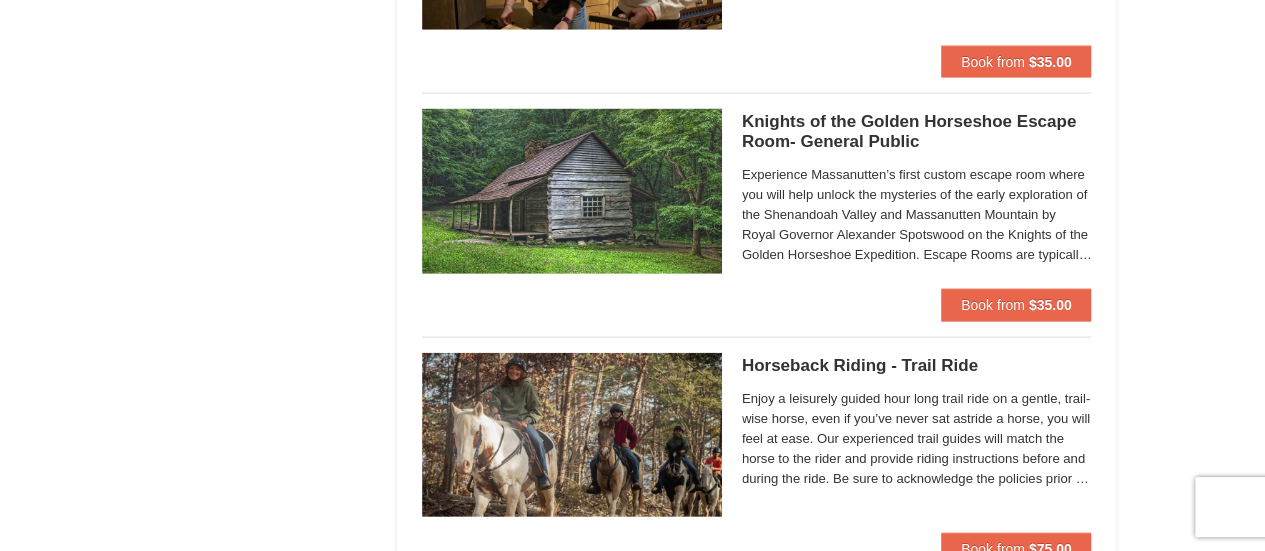 scroll, scrollTop: 0, scrollLeft: 0, axis: both 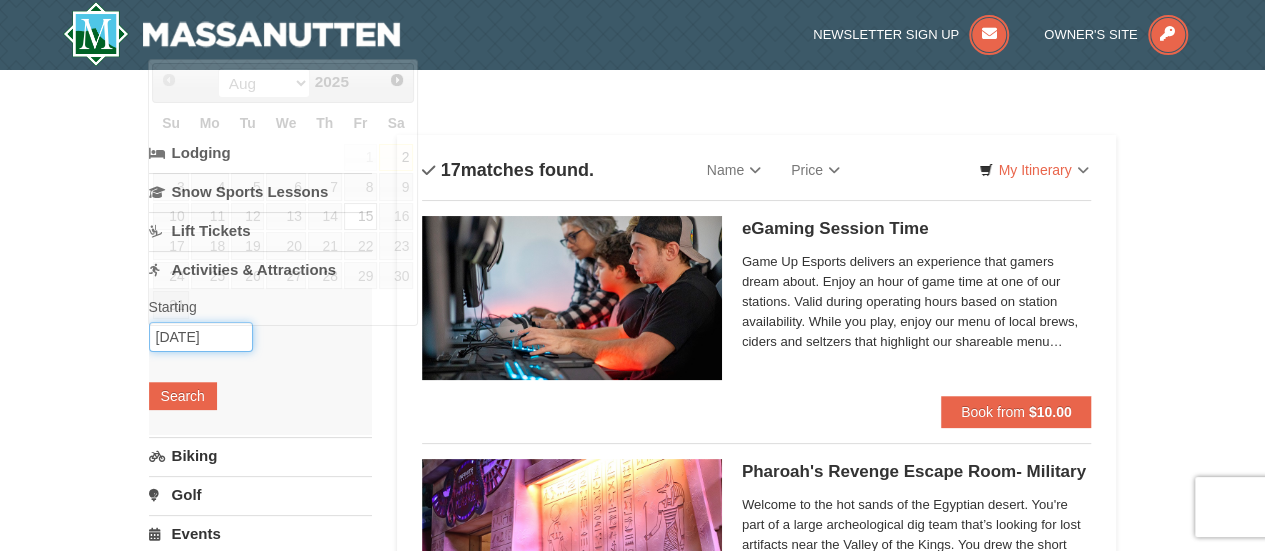 click on "08/15/2025" at bounding box center [201, 337] 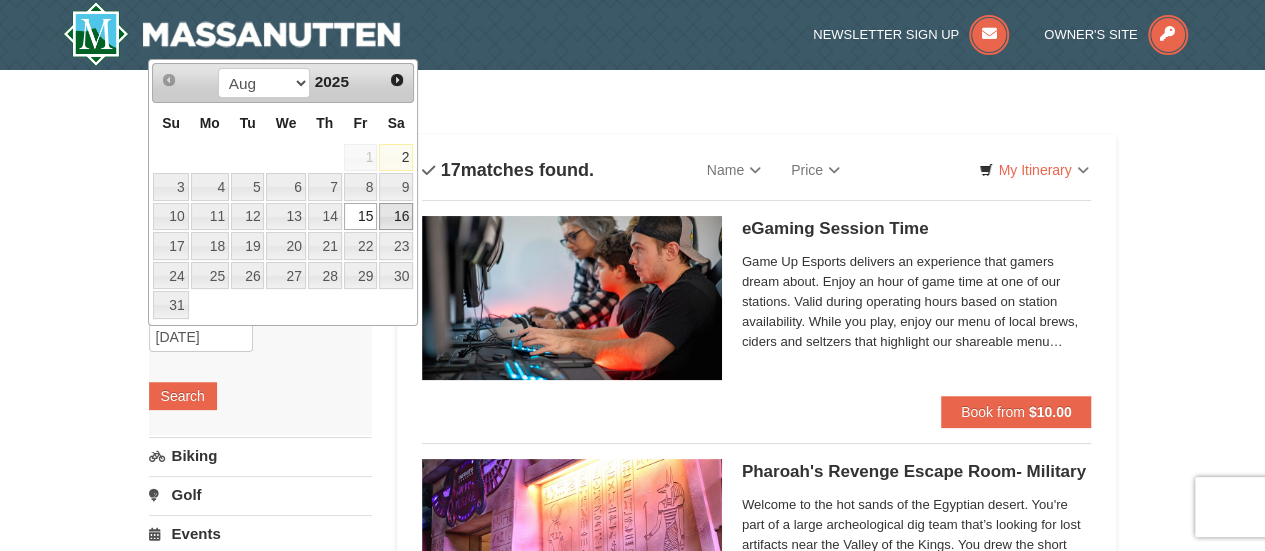click on "16" at bounding box center (396, 217) 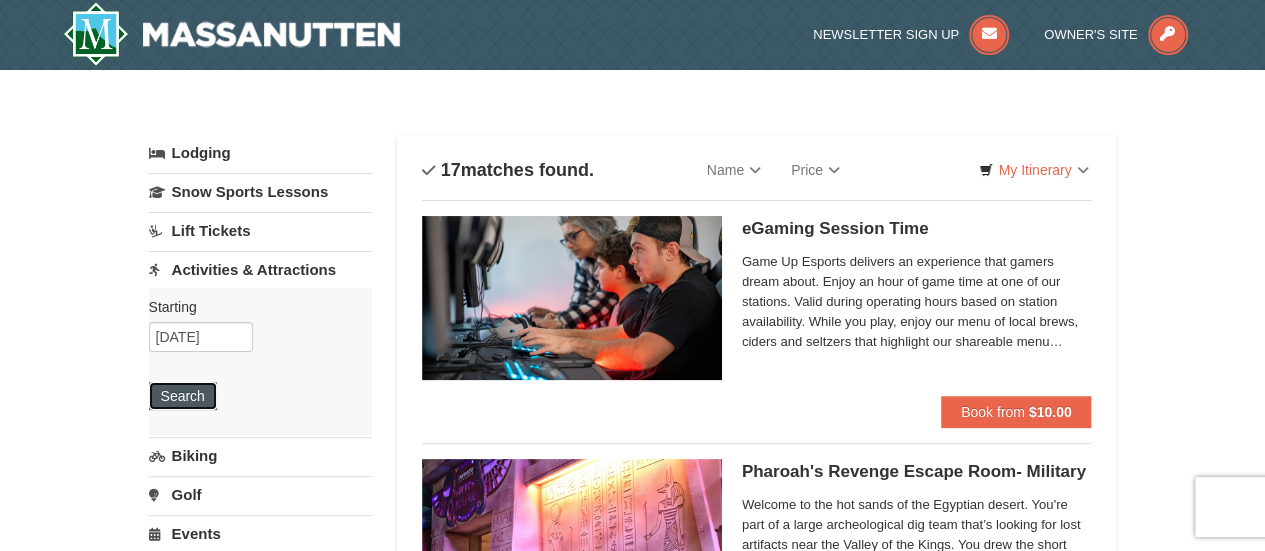 click on "Search" at bounding box center (183, 396) 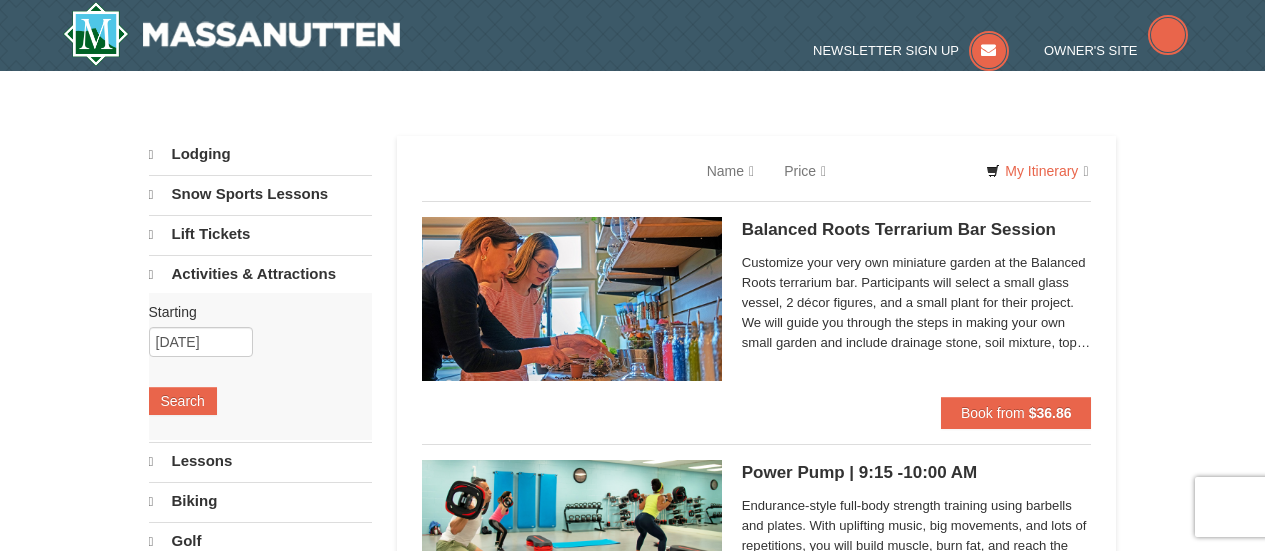 scroll, scrollTop: 0, scrollLeft: 0, axis: both 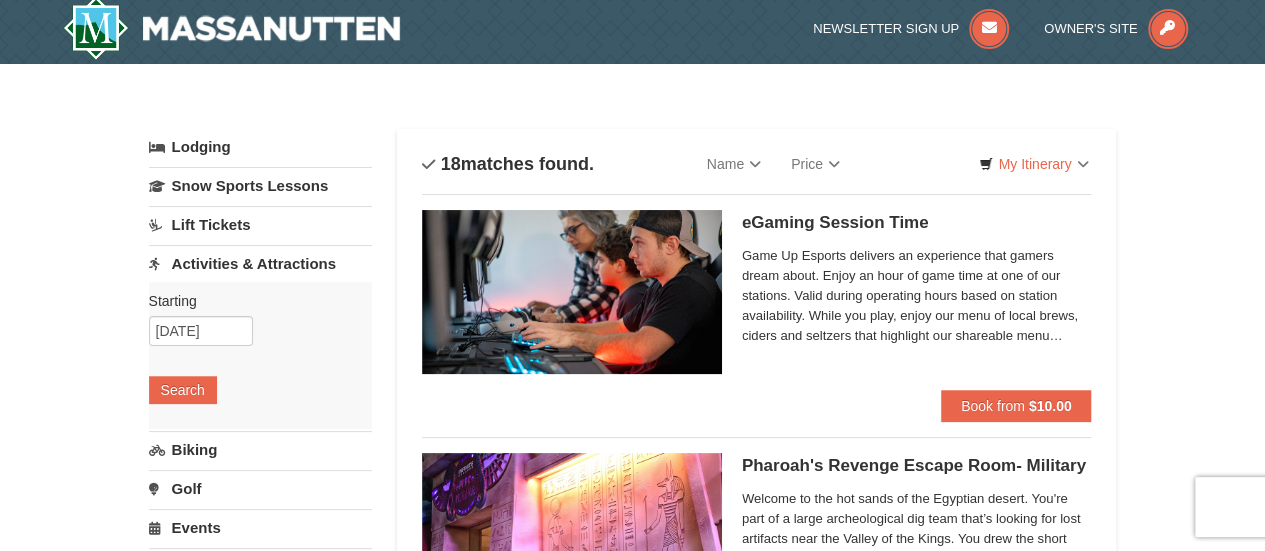 click on "Browser Not Supported
We notice you are using a browser which will not provide the best experience. We recommend using newer versions Chrome, Firefox, and Edge.
Chrome
Firefox
Edge
Safari
Select your preferred browser above to download.
Continue Anyway
Skip to Main Content
Skip to Main Content
Newsletter Sign Up
Owner's Site
×" at bounding box center [632, 2562] 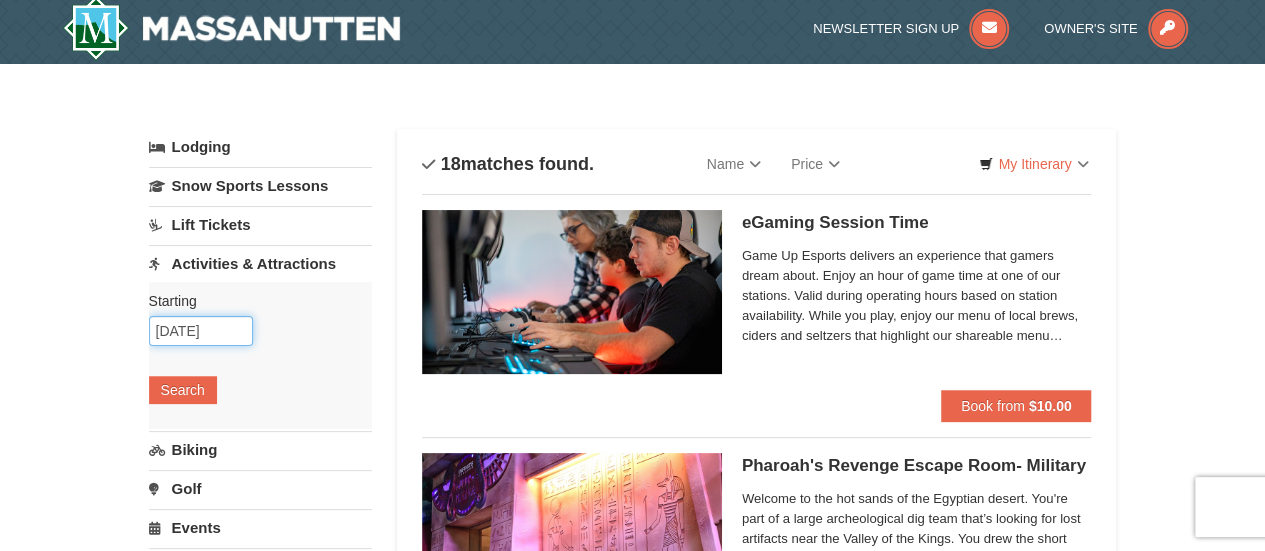 click on "08/16/2025" at bounding box center [201, 331] 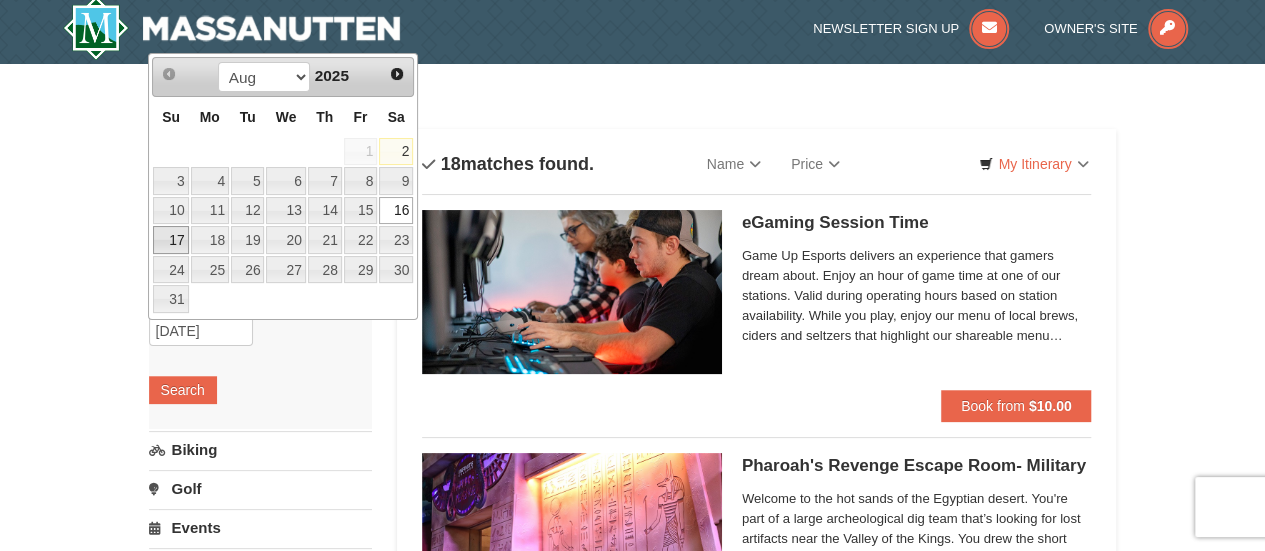 click on "17" at bounding box center [170, 240] 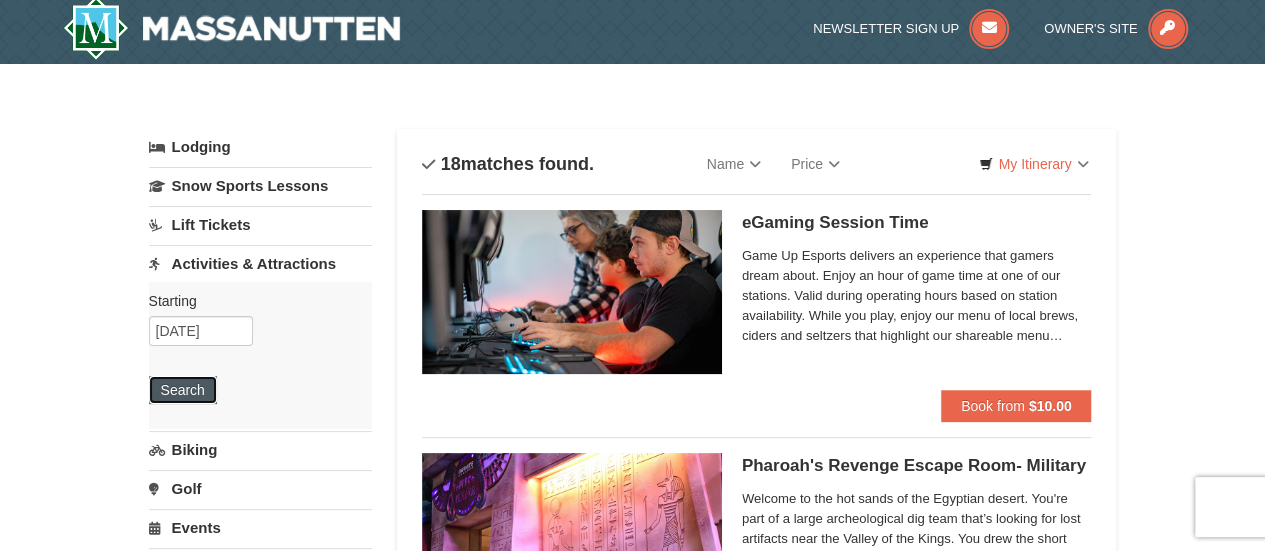 click on "Search" at bounding box center [183, 390] 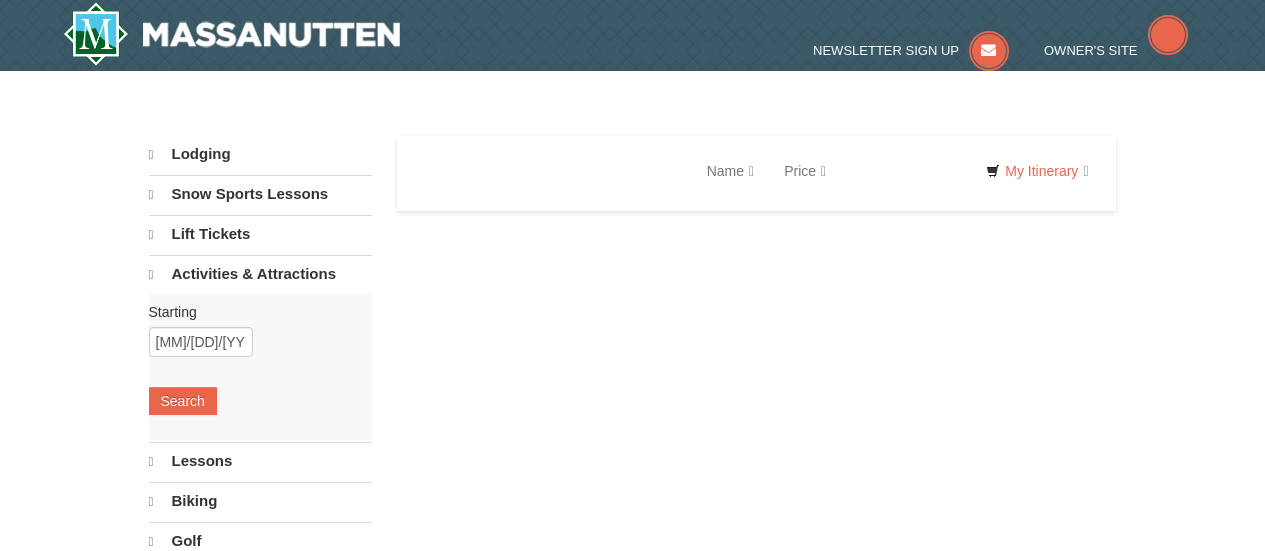 scroll, scrollTop: 0, scrollLeft: 0, axis: both 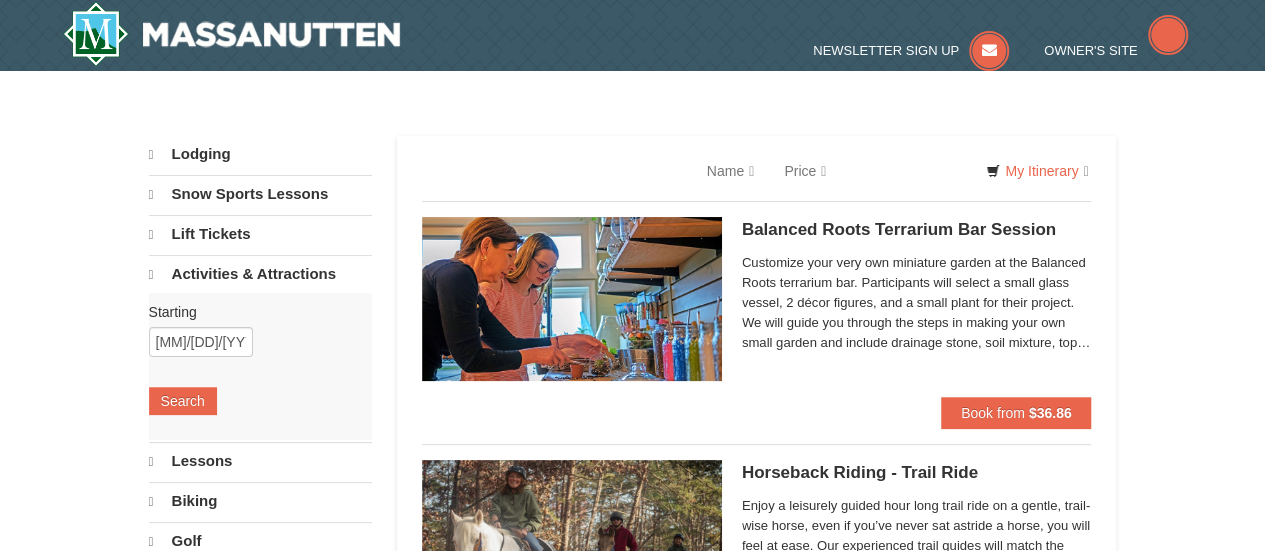 select on "8" 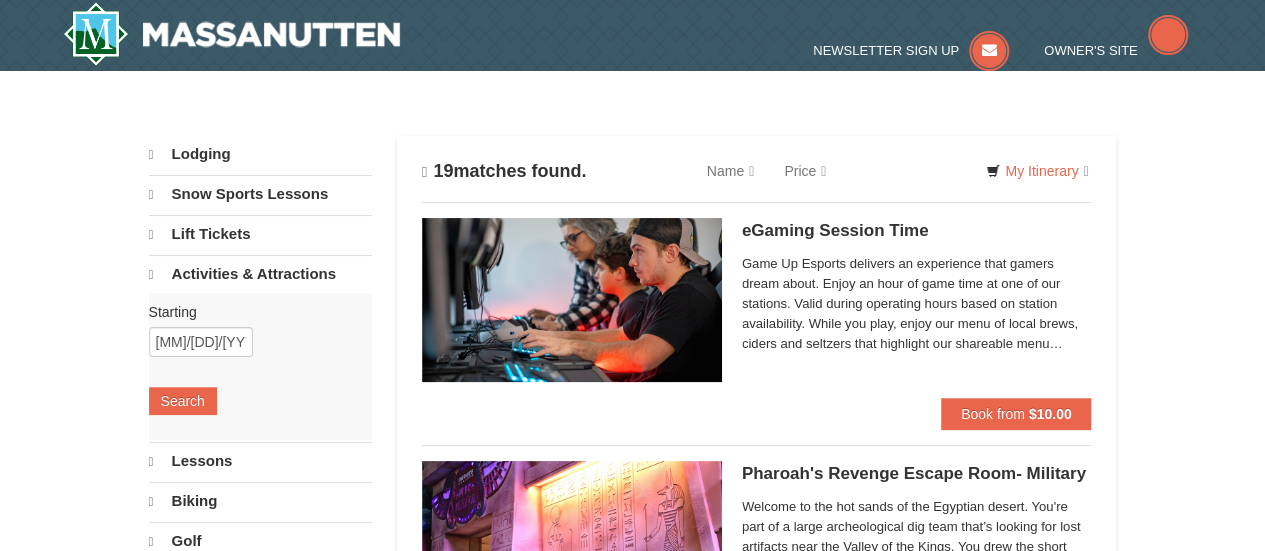 scroll, scrollTop: 0, scrollLeft: 0, axis: both 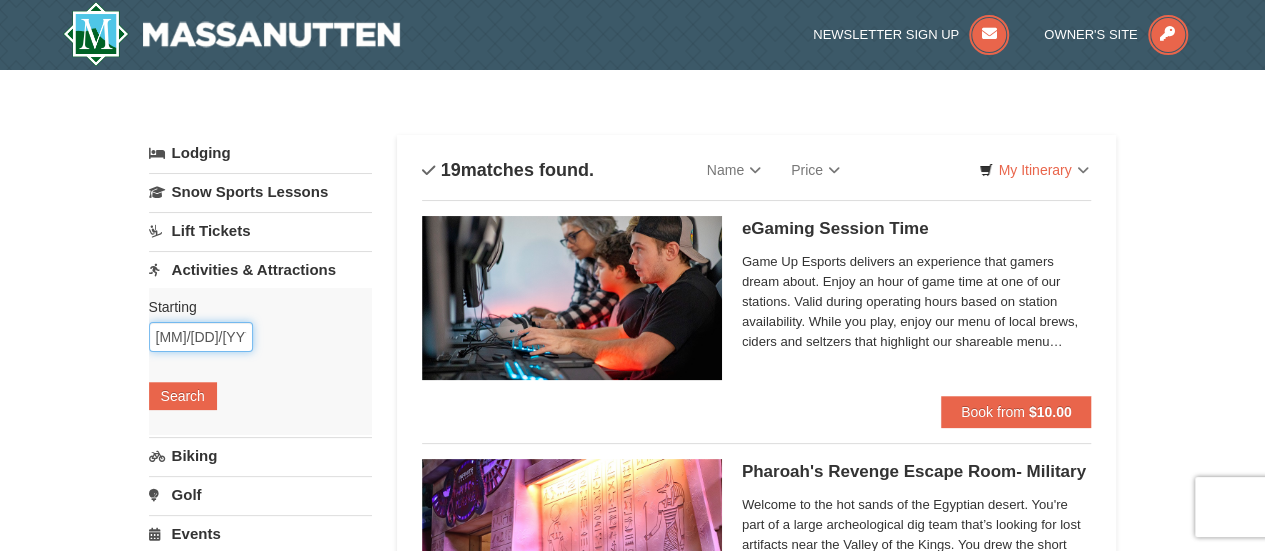 click on "08/17/2025" at bounding box center (201, 337) 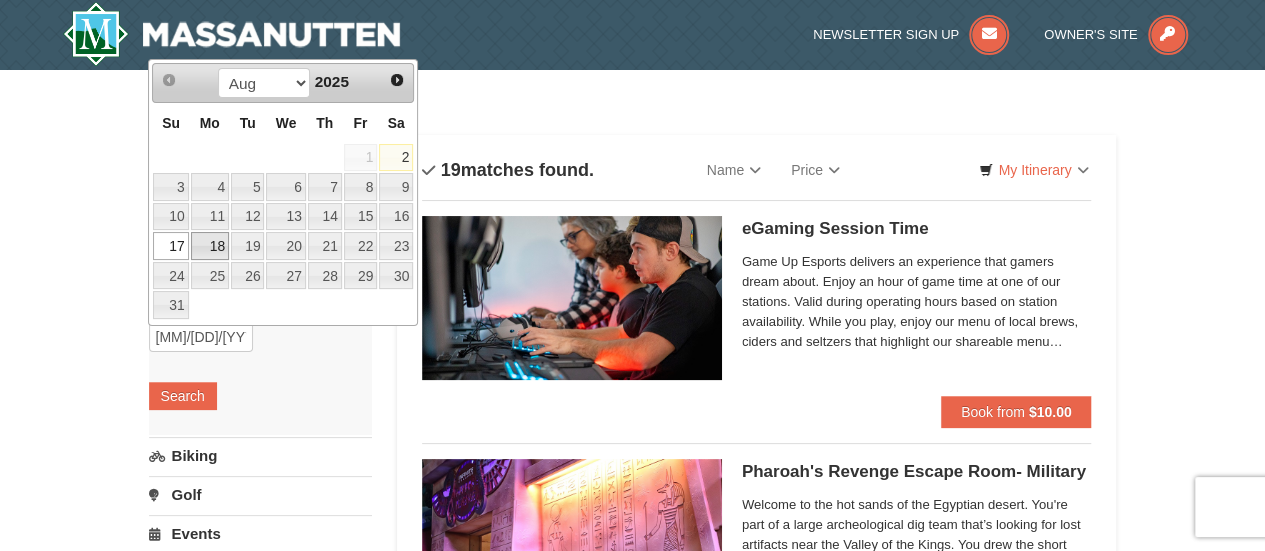 click on "18" at bounding box center (210, 246) 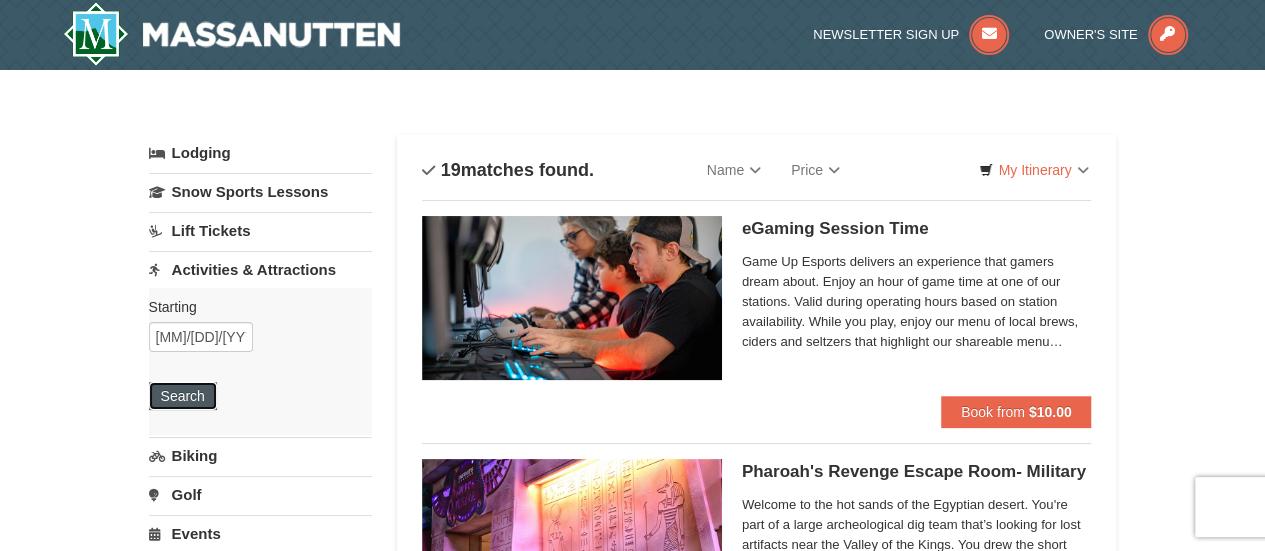 click on "Search" at bounding box center [183, 396] 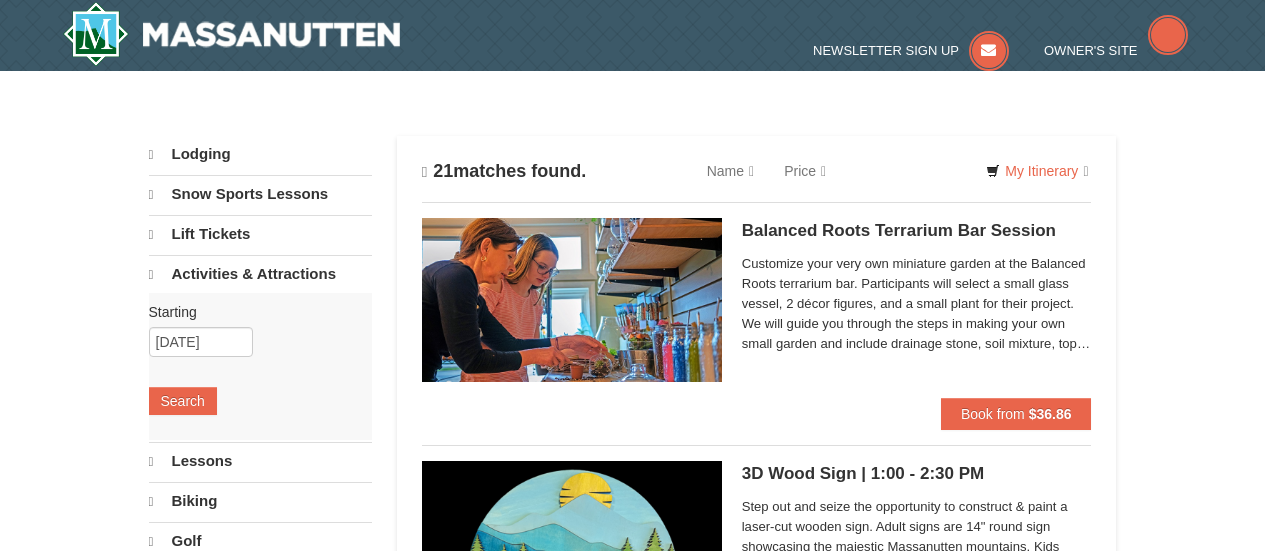 scroll, scrollTop: 0, scrollLeft: 0, axis: both 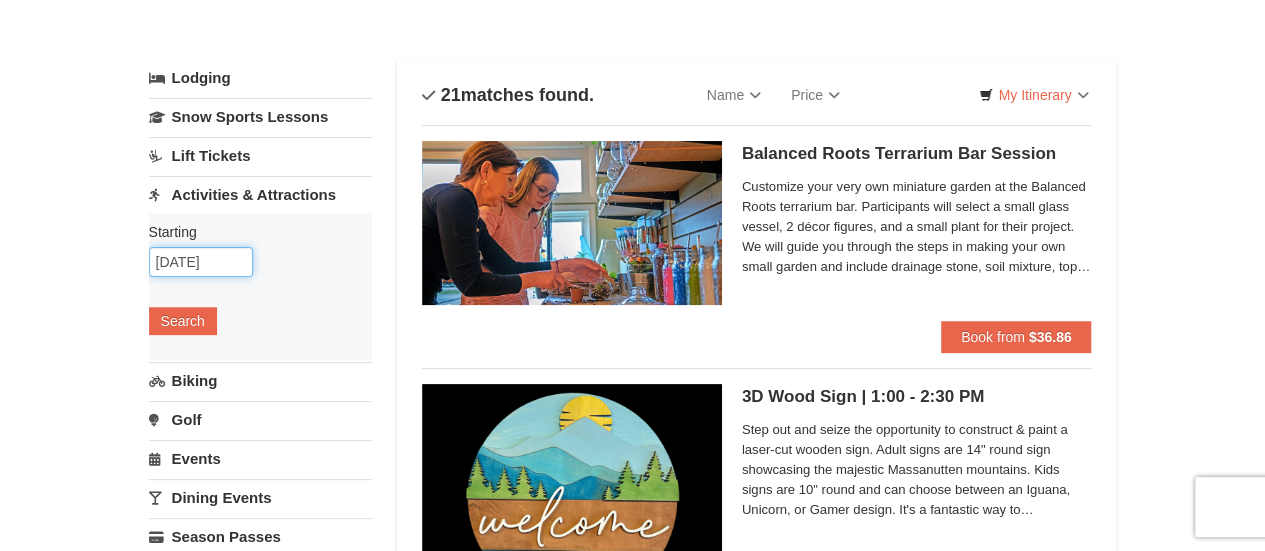 click on "[DATE]" at bounding box center (201, 262) 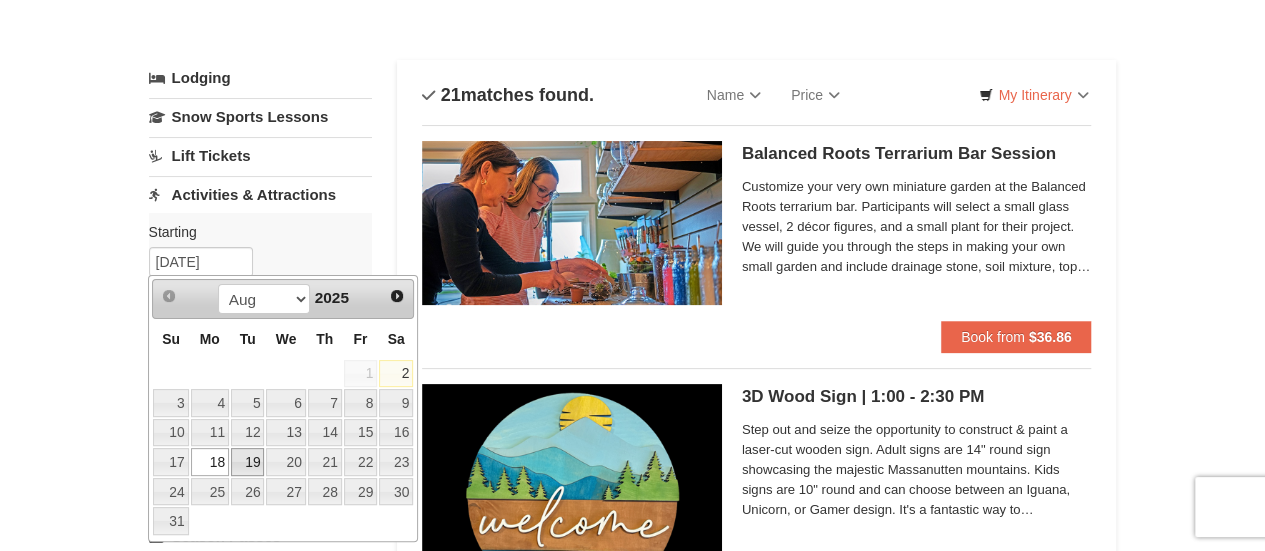 click on "19" at bounding box center (248, 462) 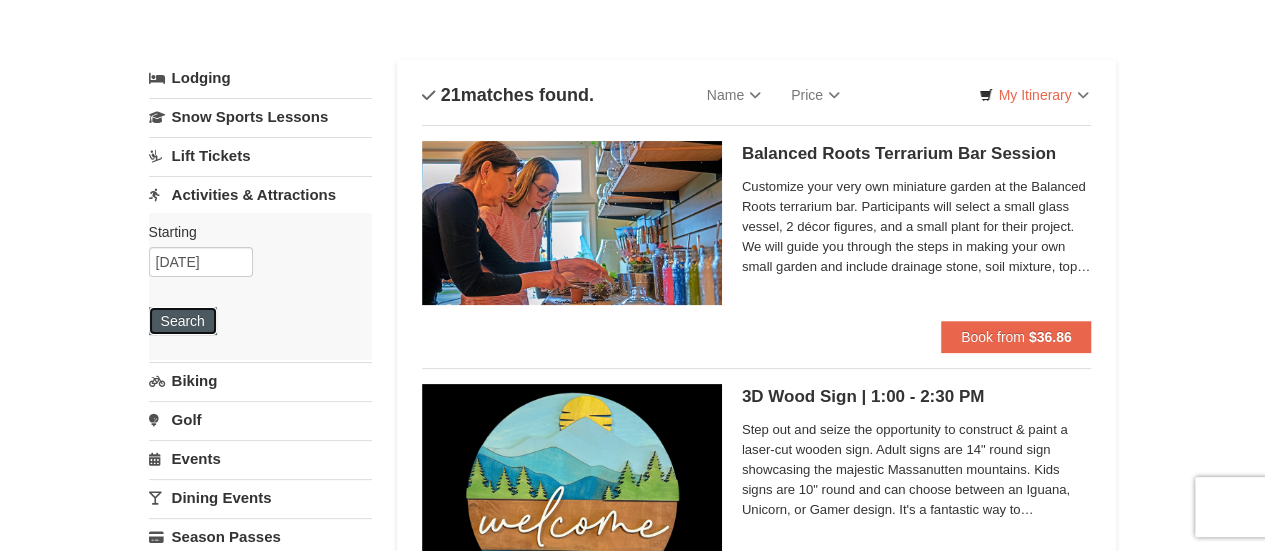 click on "Search" at bounding box center [183, 321] 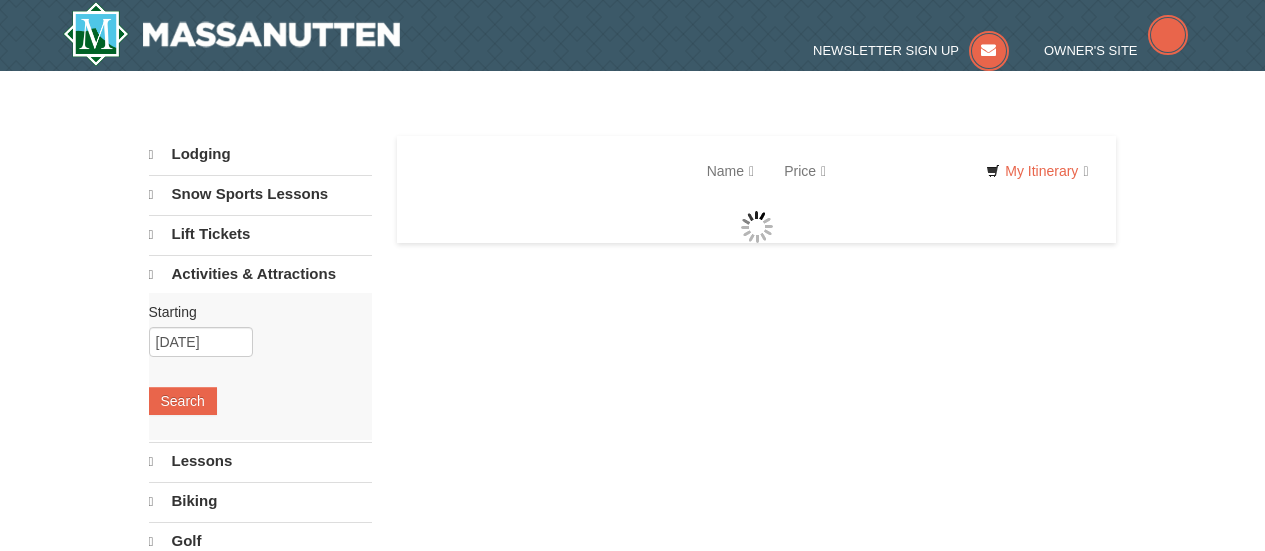 scroll, scrollTop: 0, scrollLeft: 0, axis: both 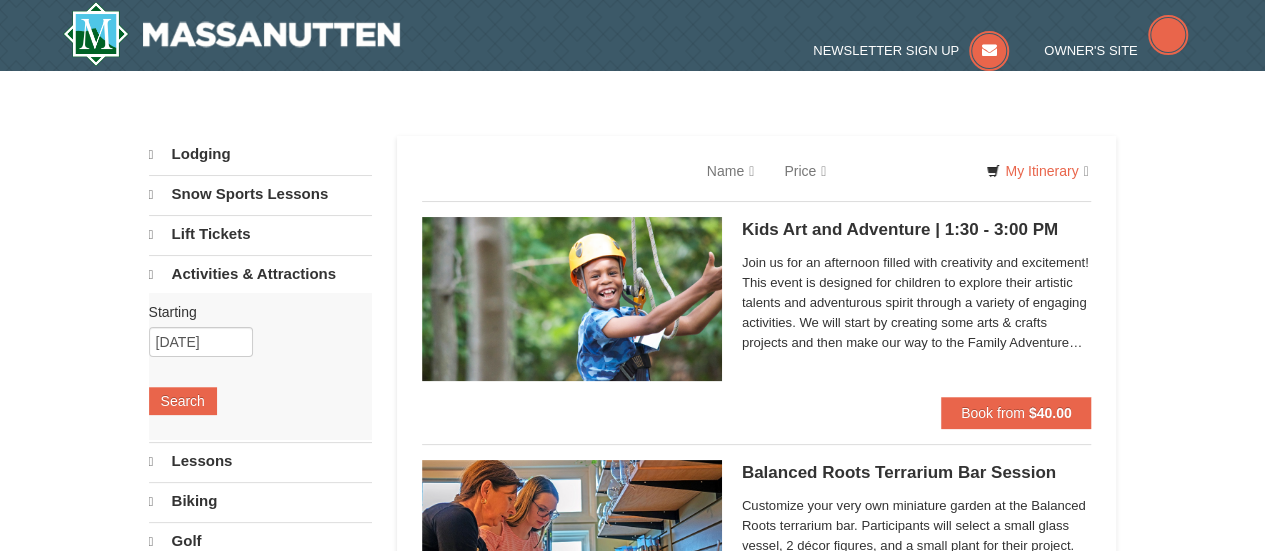 select on "8" 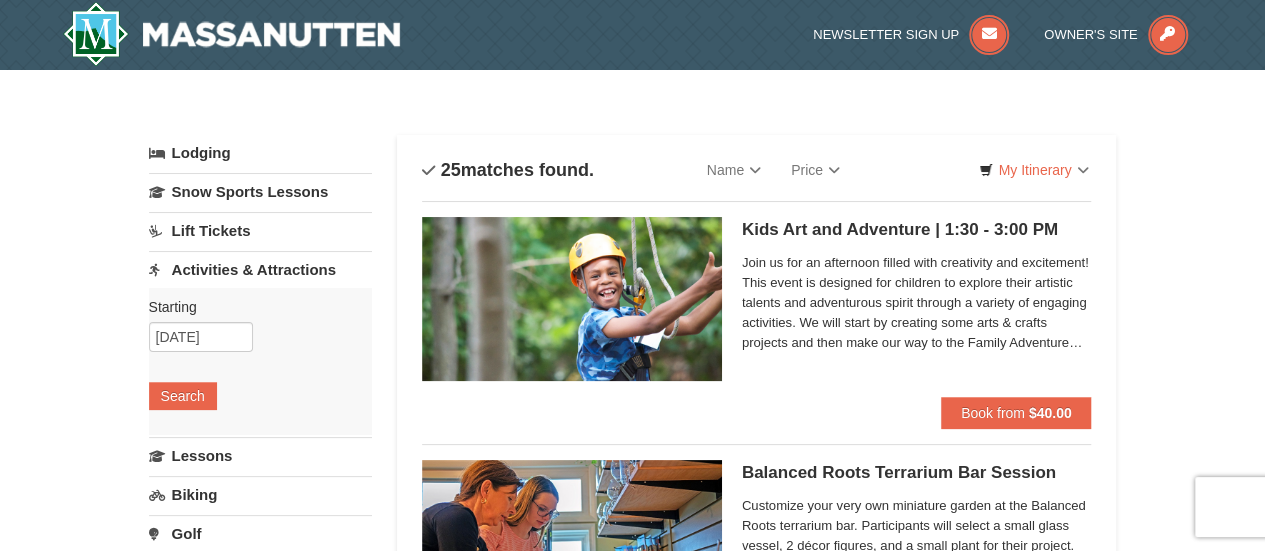 scroll, scrollTop: 0, scrollLeft: 0, axis: both 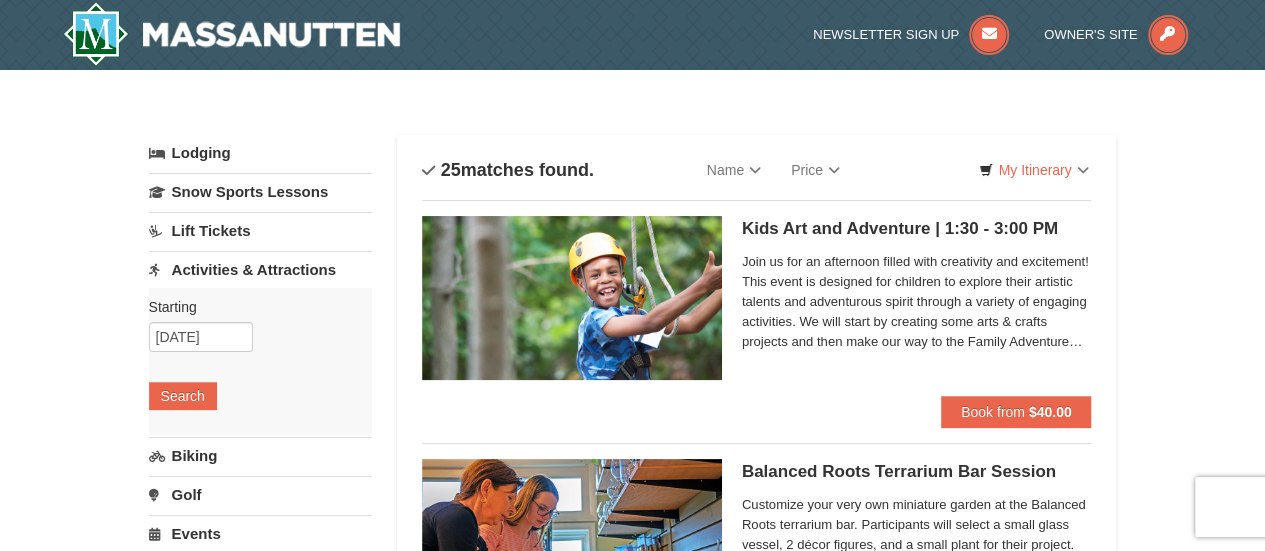 drag, startPoint x: 0, startPoint y: 0, endPoint x: 1120, endPoint y: -95, distance: 1124.0219 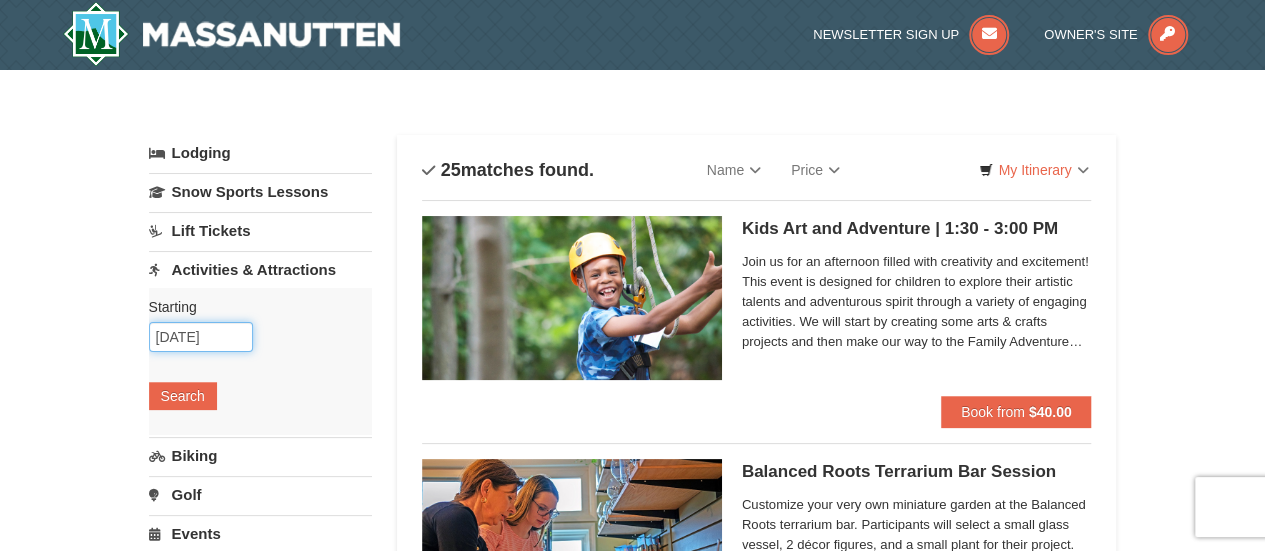 click on "08/19/2025" at bounding box center (201, 337) 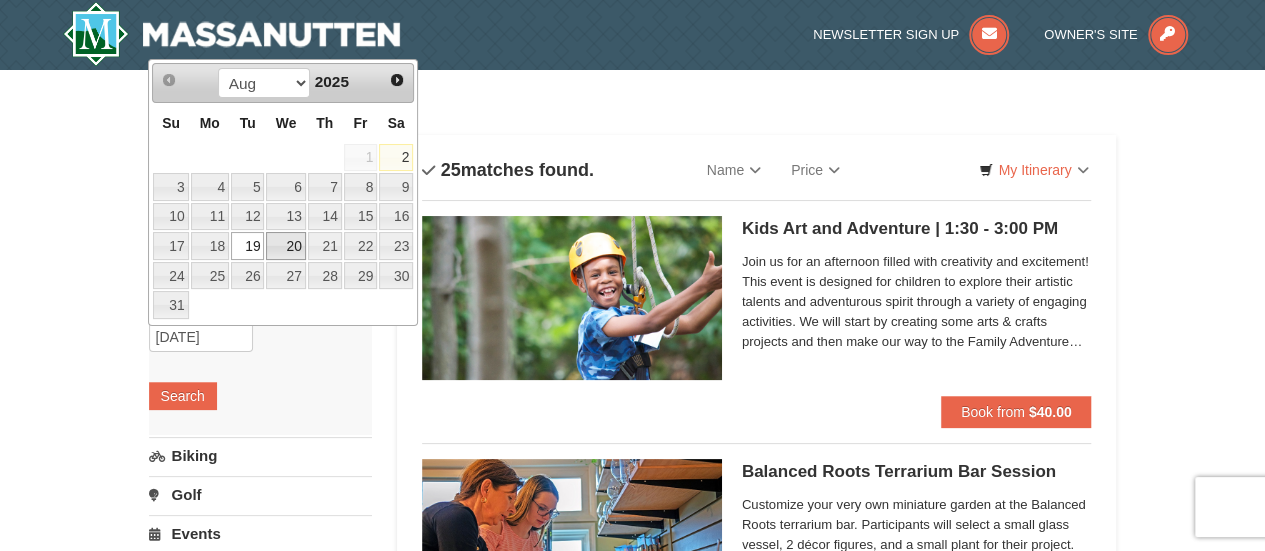 click on "20" at bounding box center (285, 246) 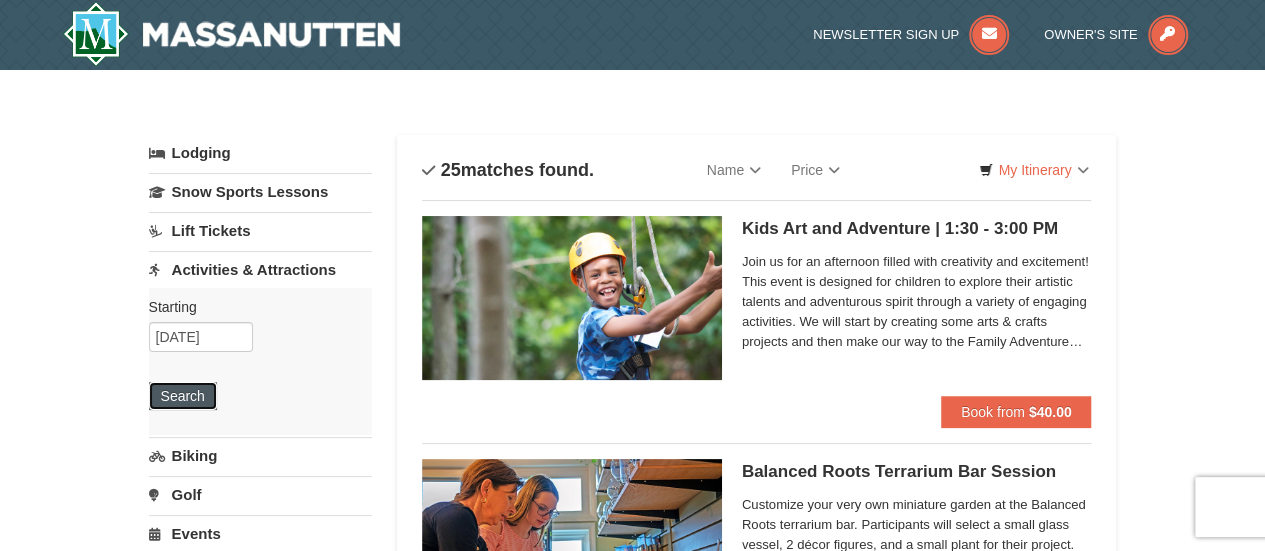 click on "Search" at bounding box center [183, 396] 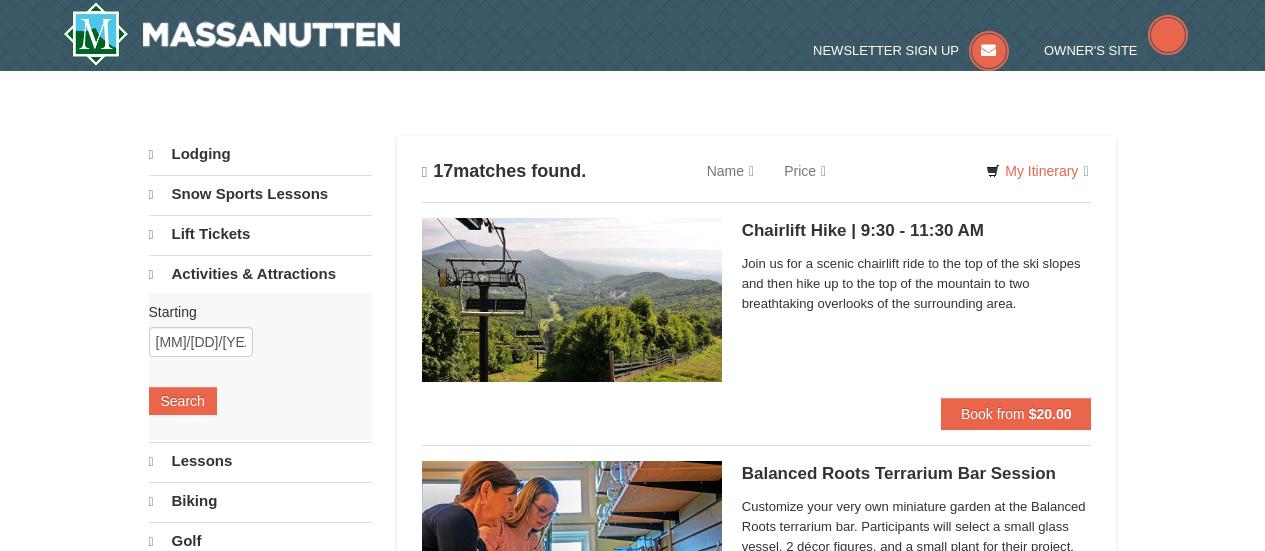 scroll, scrollTop: 0, scrollLeft: 0, axis: both 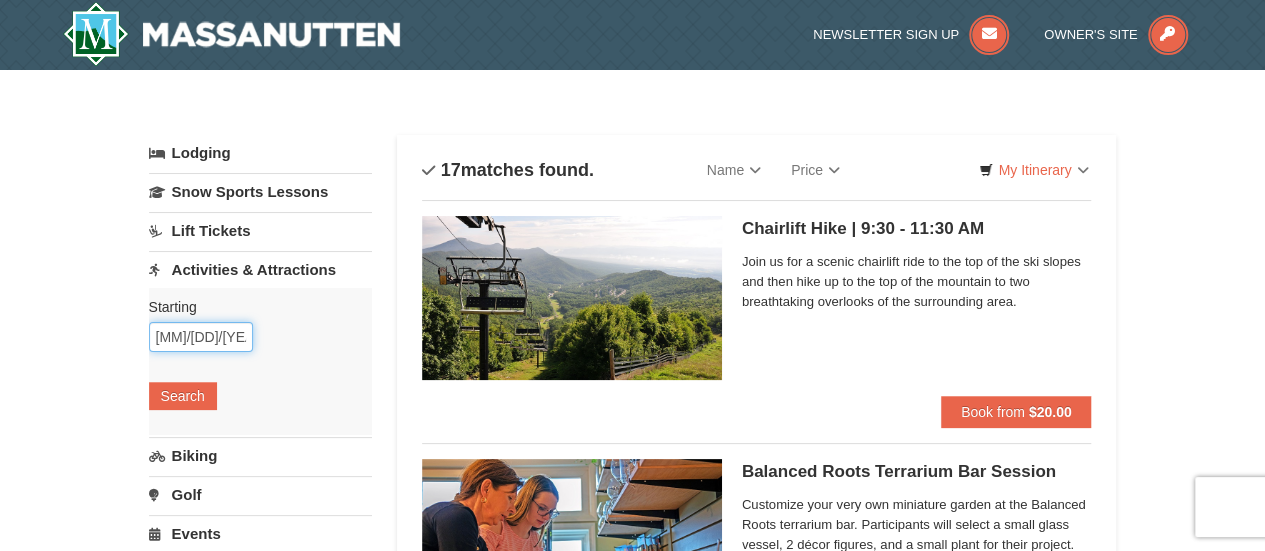 click on "08/20/2025" at bounding box center (201, 337) 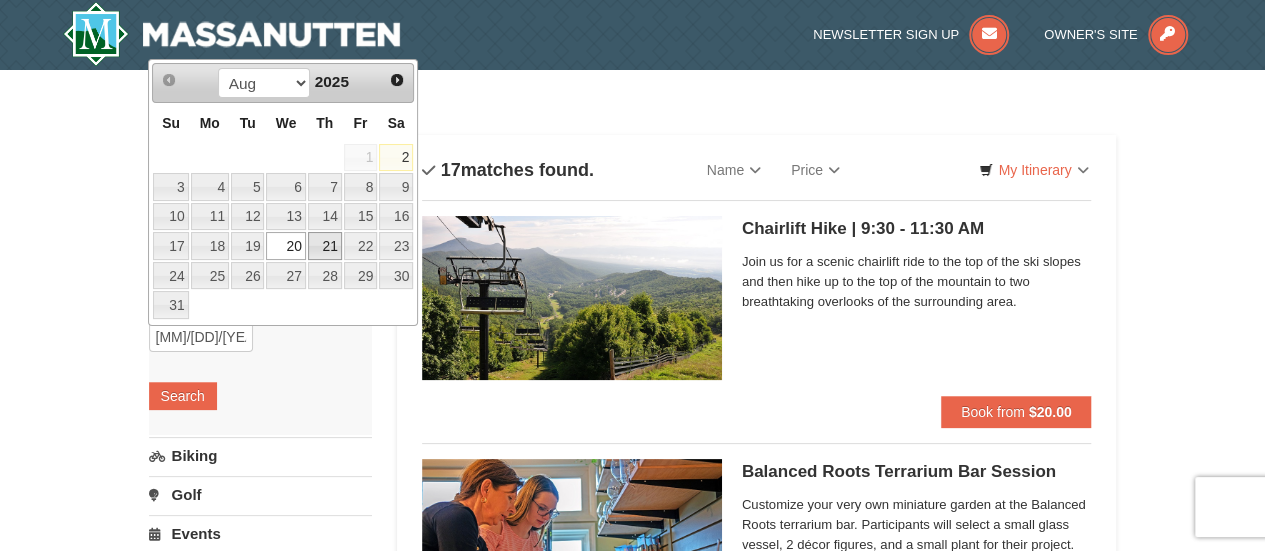 click on "21" at bounding box center [325, 246] 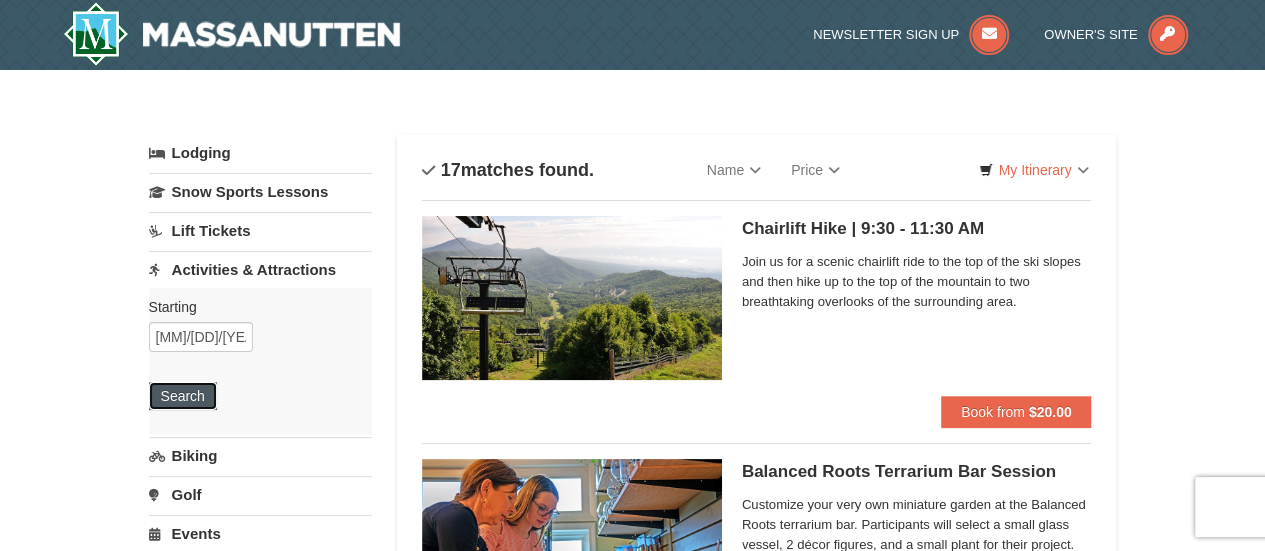click on "Search" at bounding box center (183, 396) 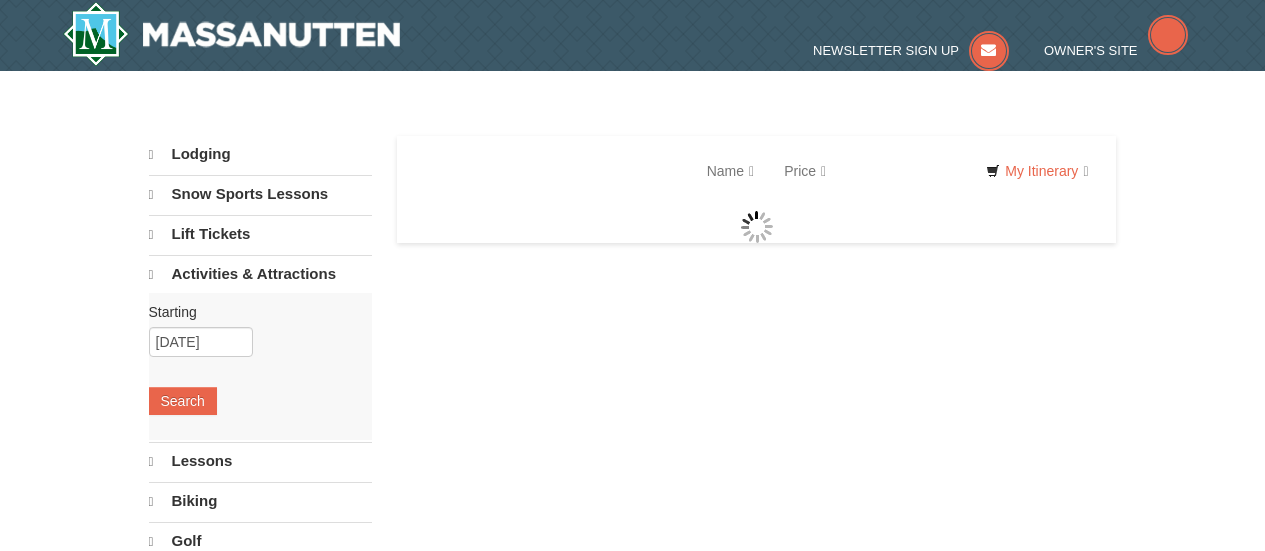 scroll, scrollTop: 0, scrollLeft: 0, axis: both 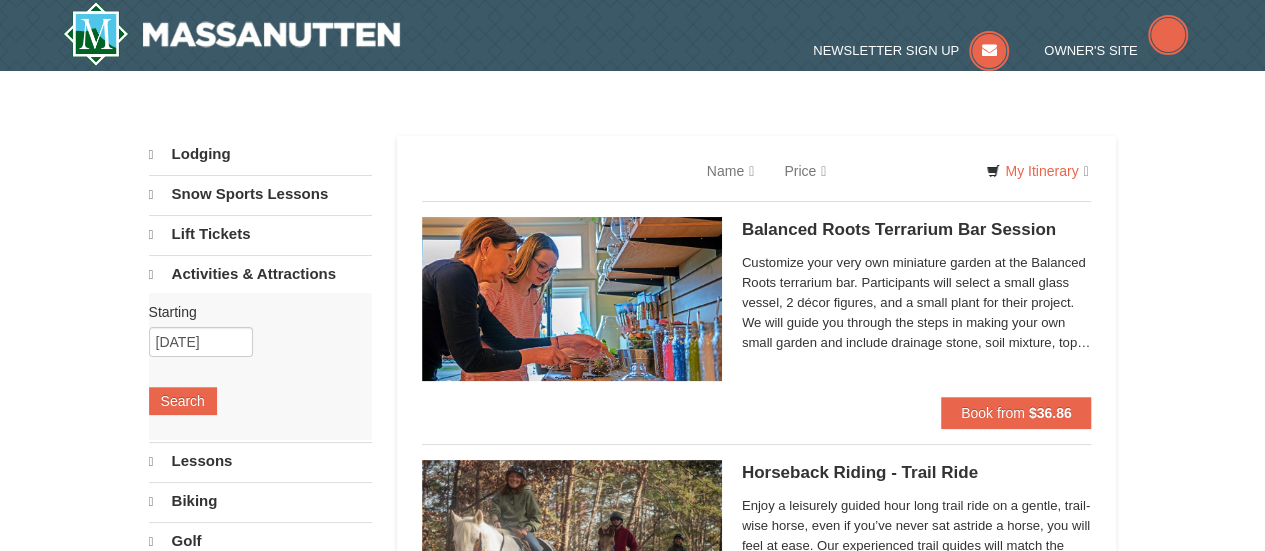 select on "8" 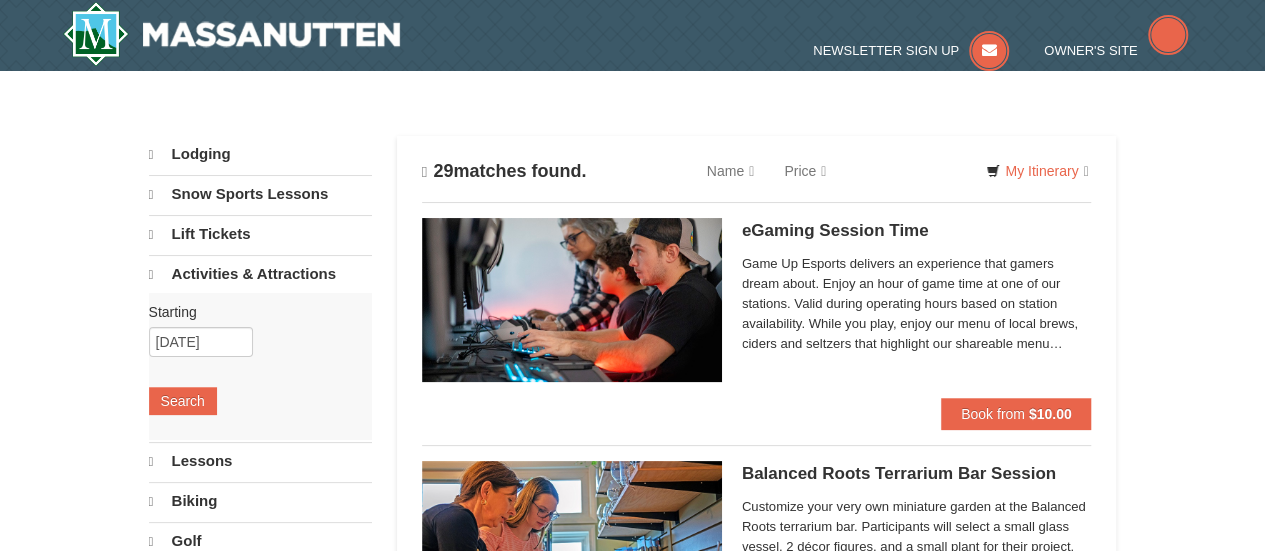 scroll, scrollTop: 0, scrollLeft: 0, axis: both 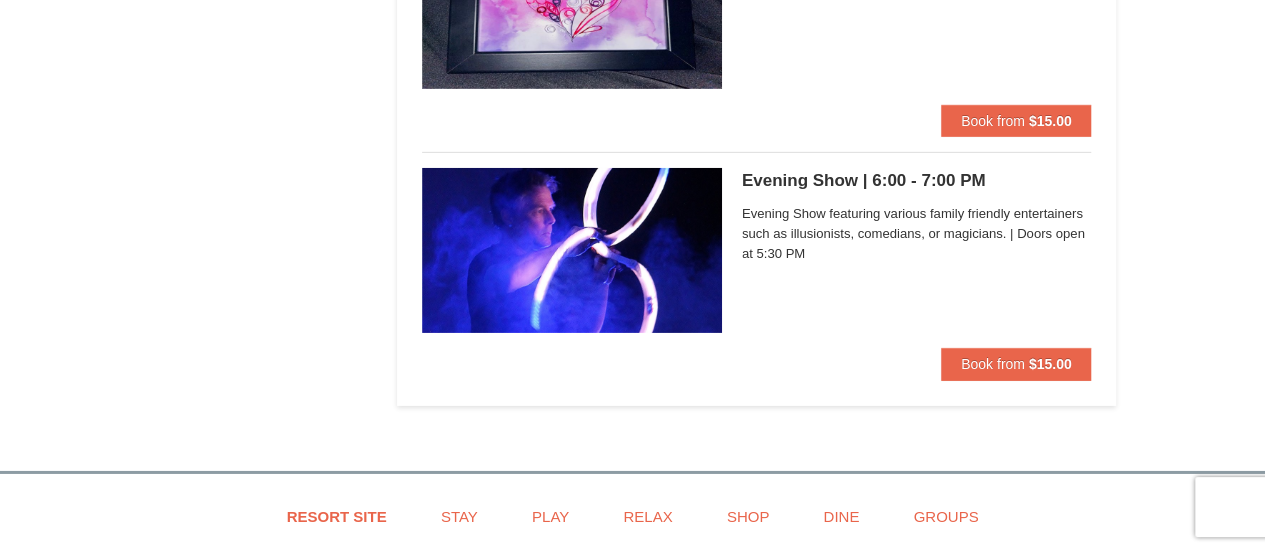 drag, startPoint x: 1273, startPoint y: 33, endPoint x: 1273, endPoint y: 486, distance: 453 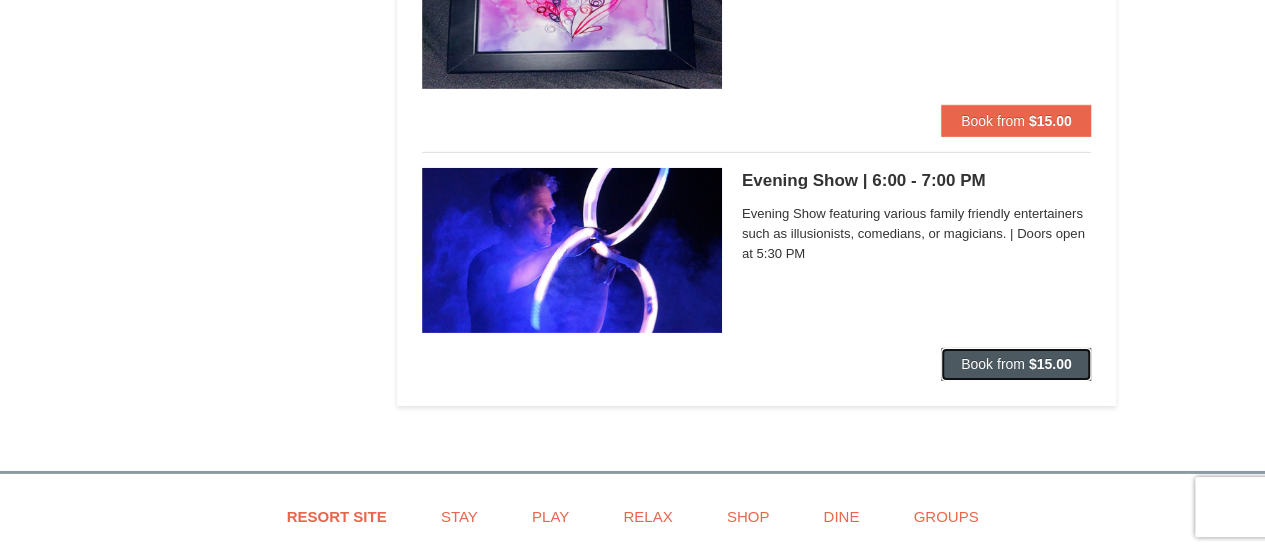 click on "Book from" at bounding box center (993, 364) 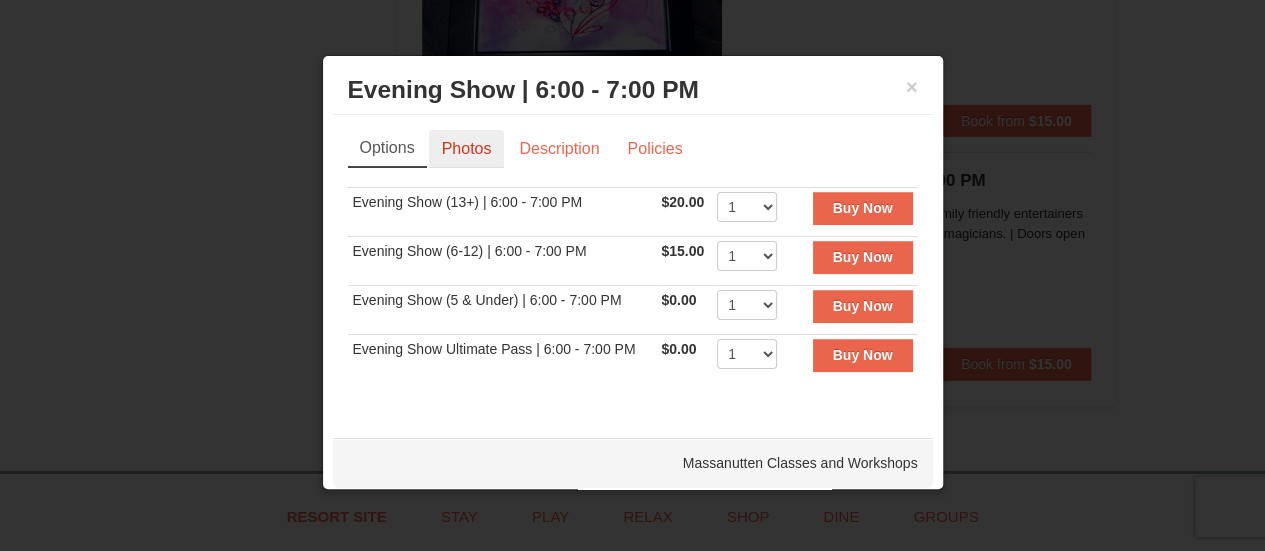 click on "Photos" at bounding box center [467, 149] 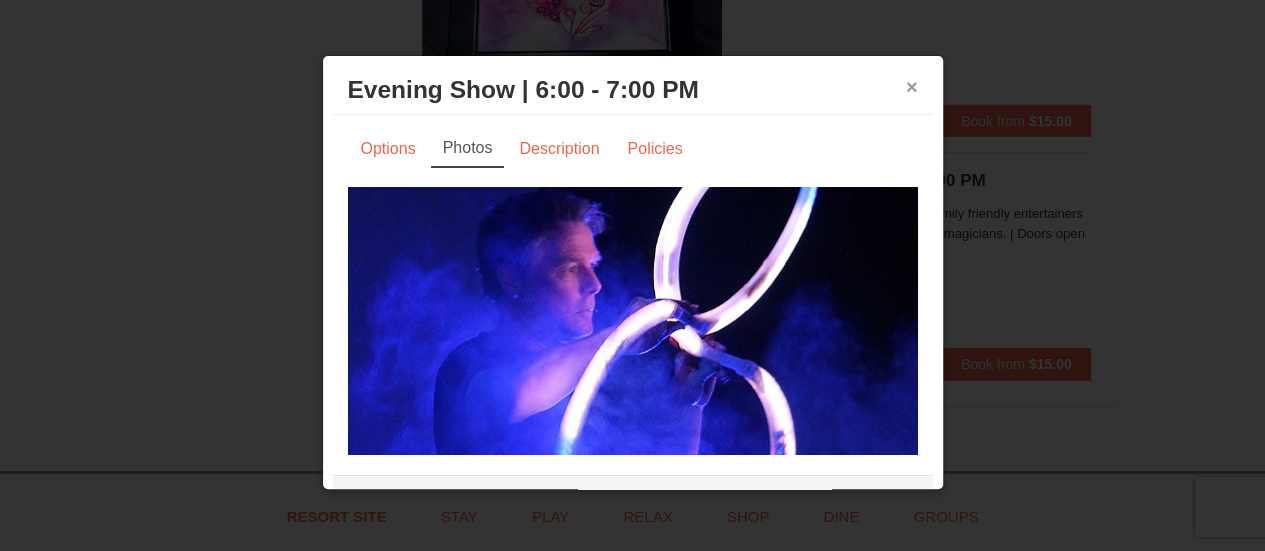 click on "×" at bounding box center [912, 87] 